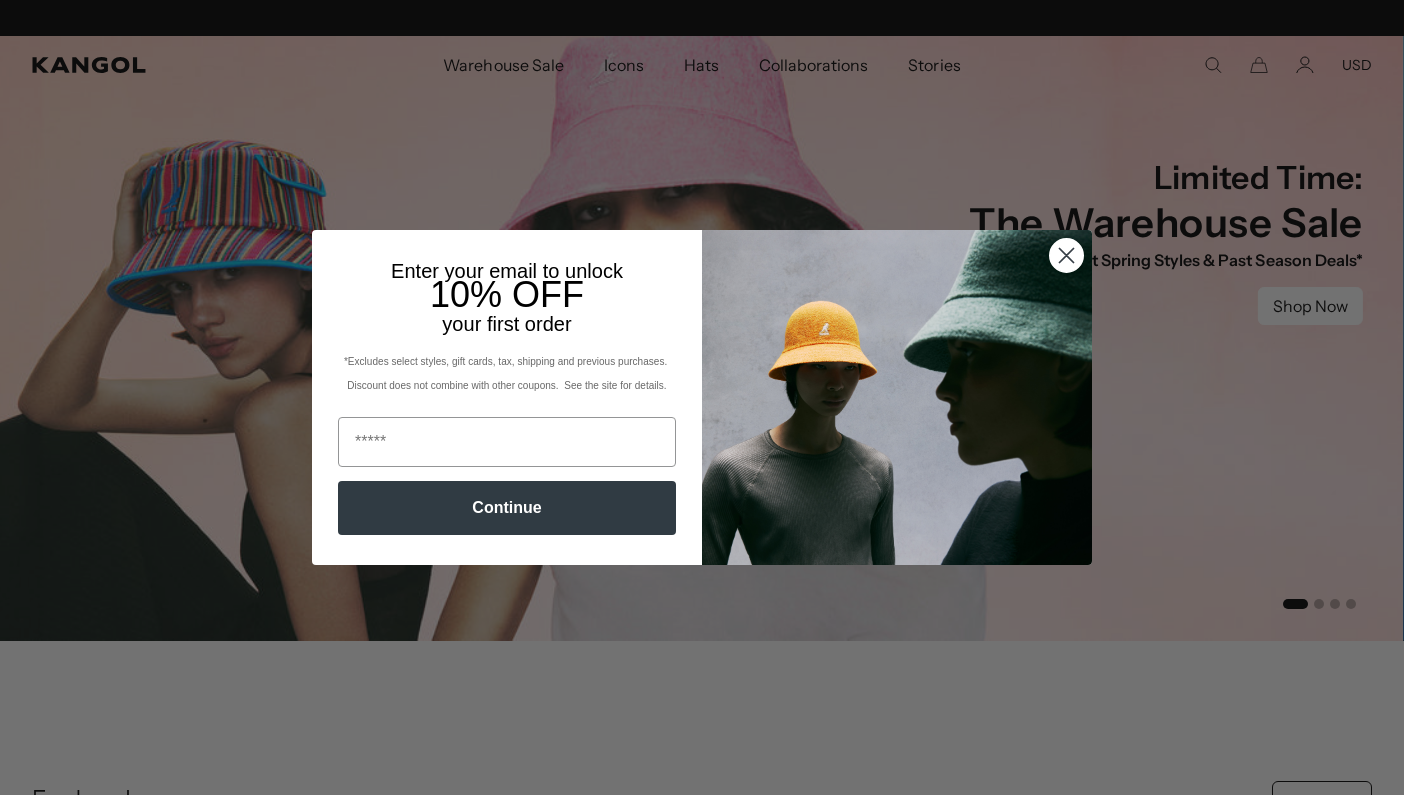 scroll, scrollTop: 0, scrollLeft: 0, axis: both 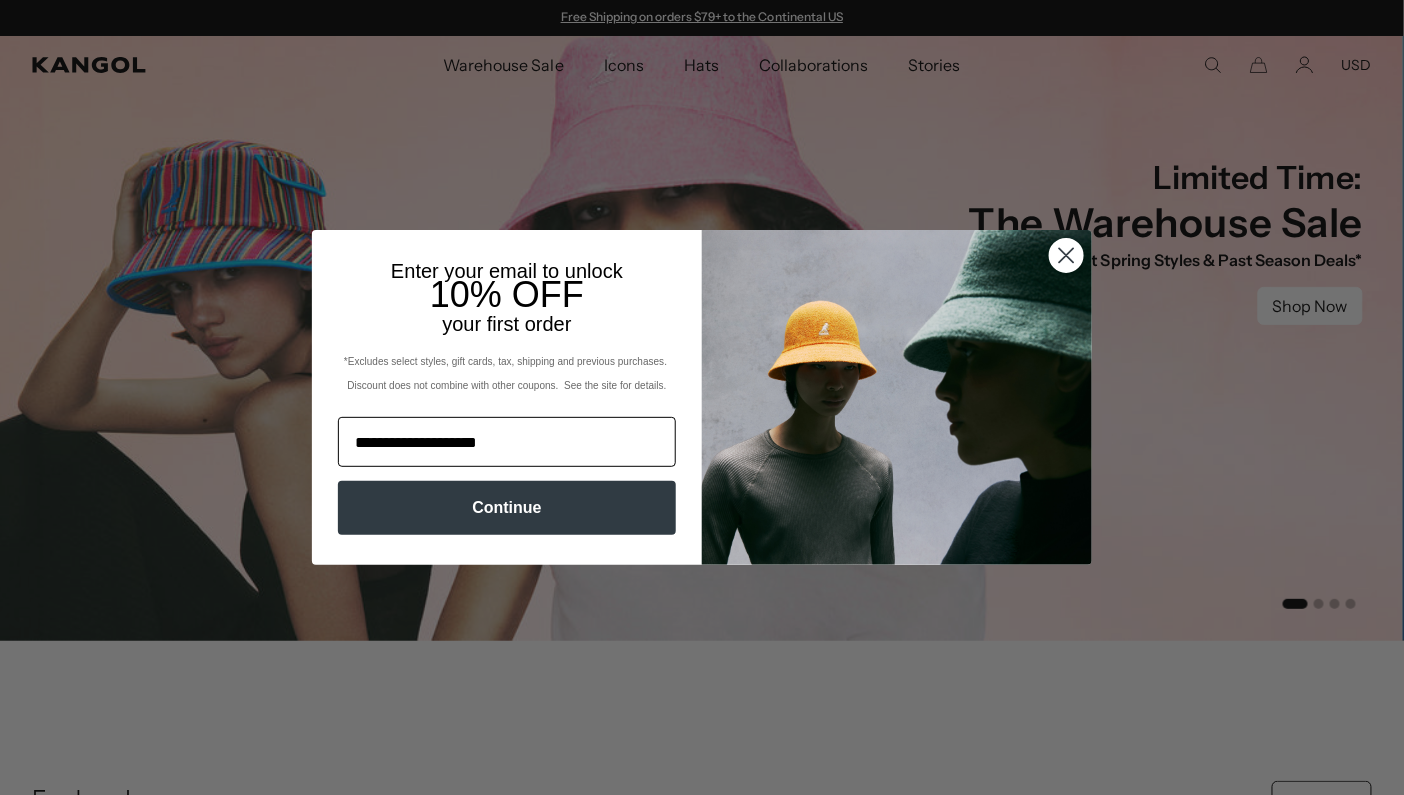 type on "**********" 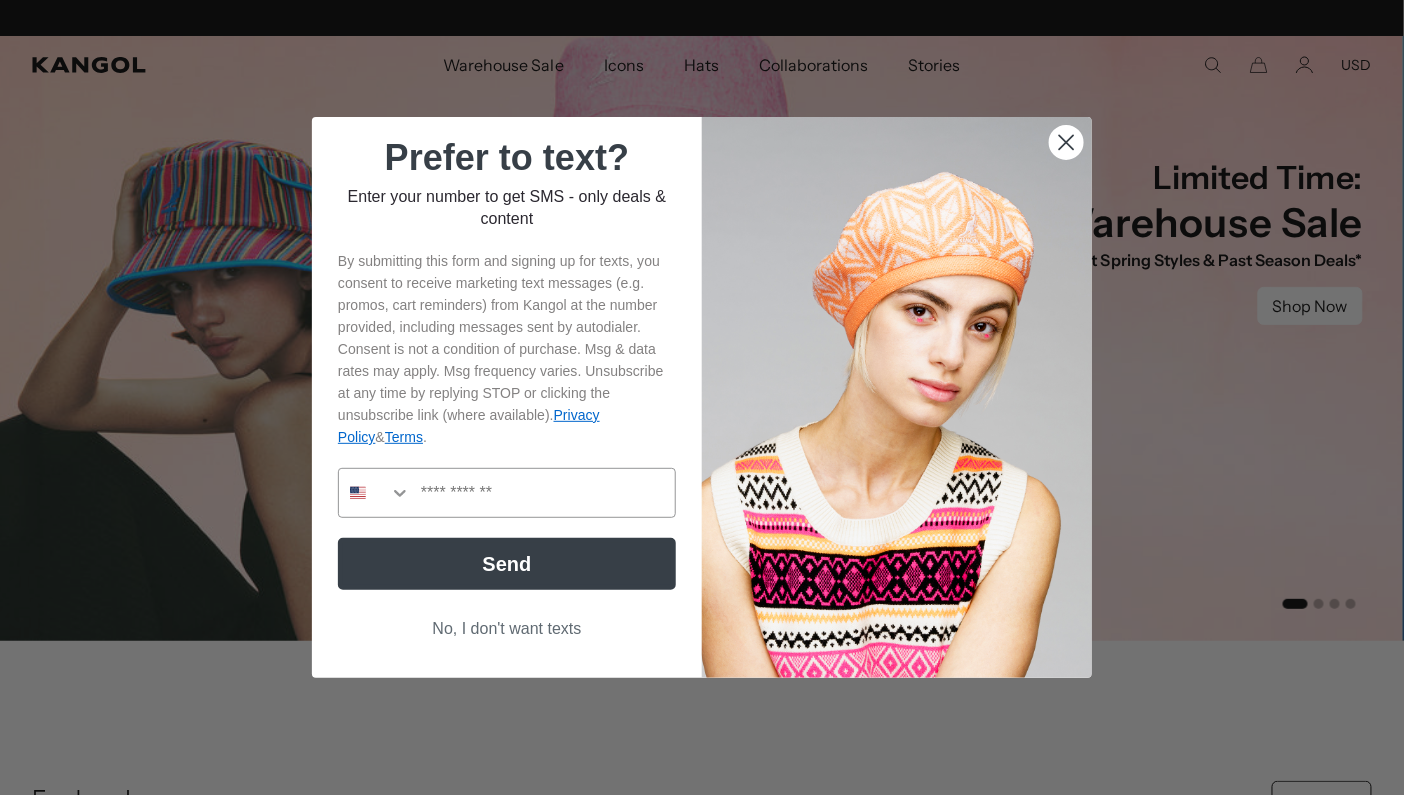 scroll, scrollTop: 0, scrollLeft: 0, axis: both 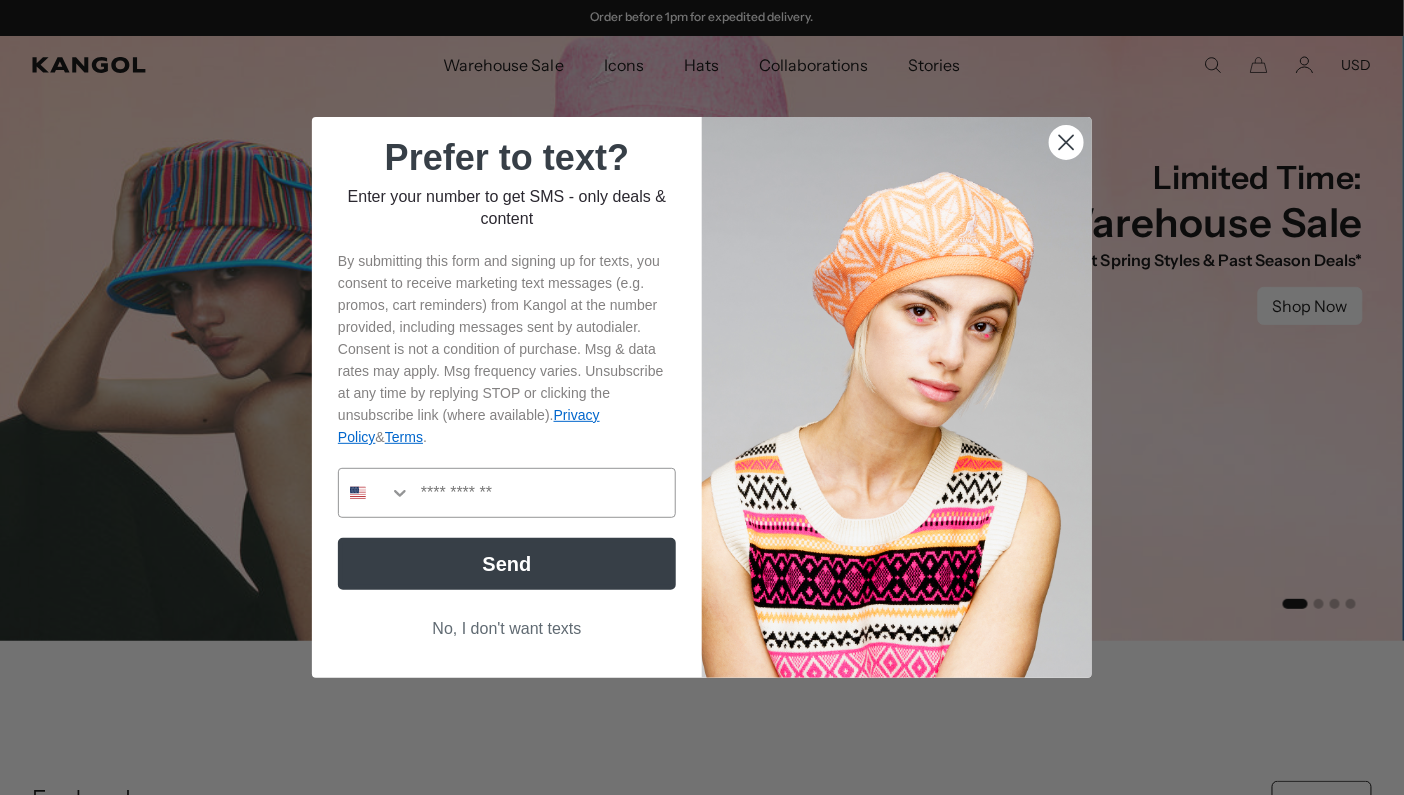 click on "No, I don't want texts" at bounding box center (507, 629) 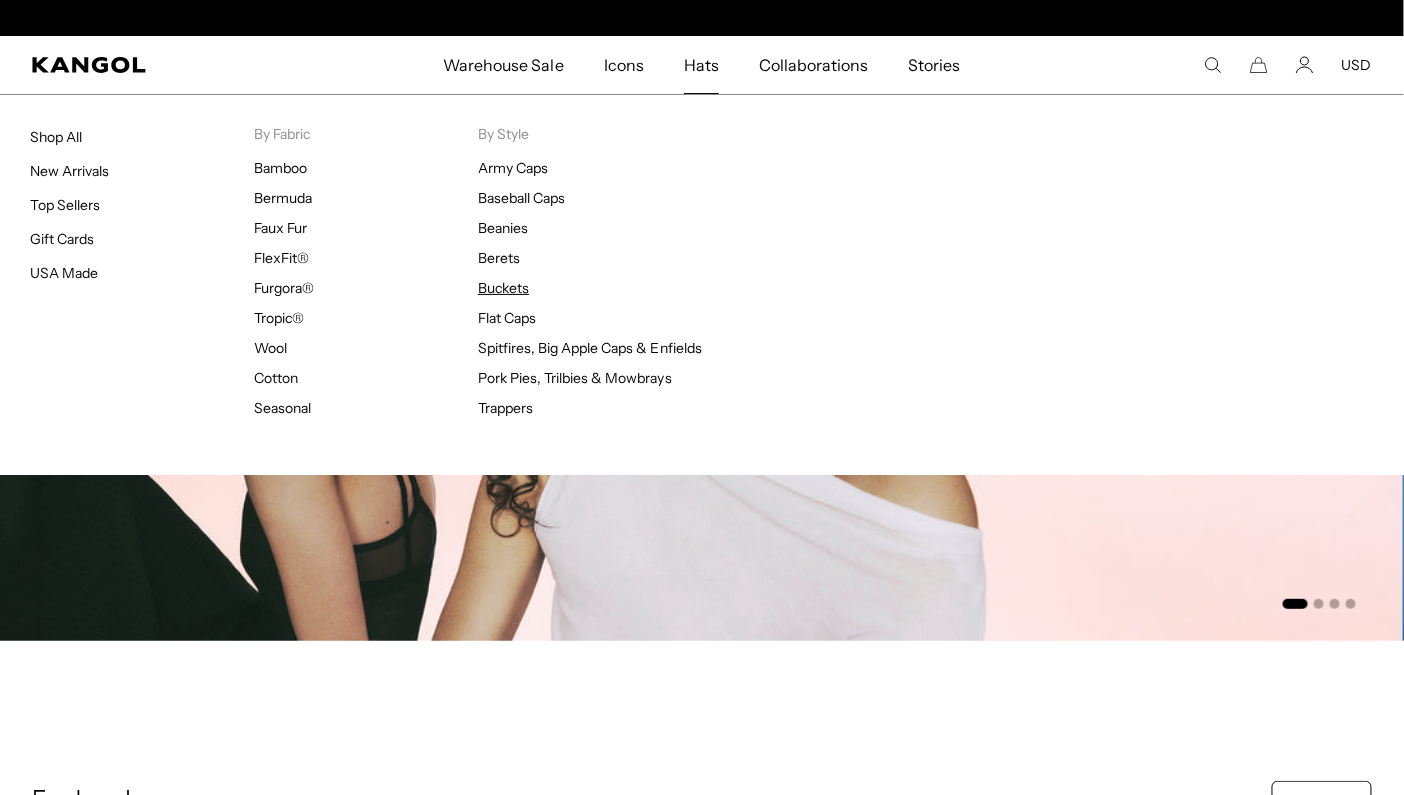 scroll, scrollTop: 0, scrollLeft: 0, axis: both 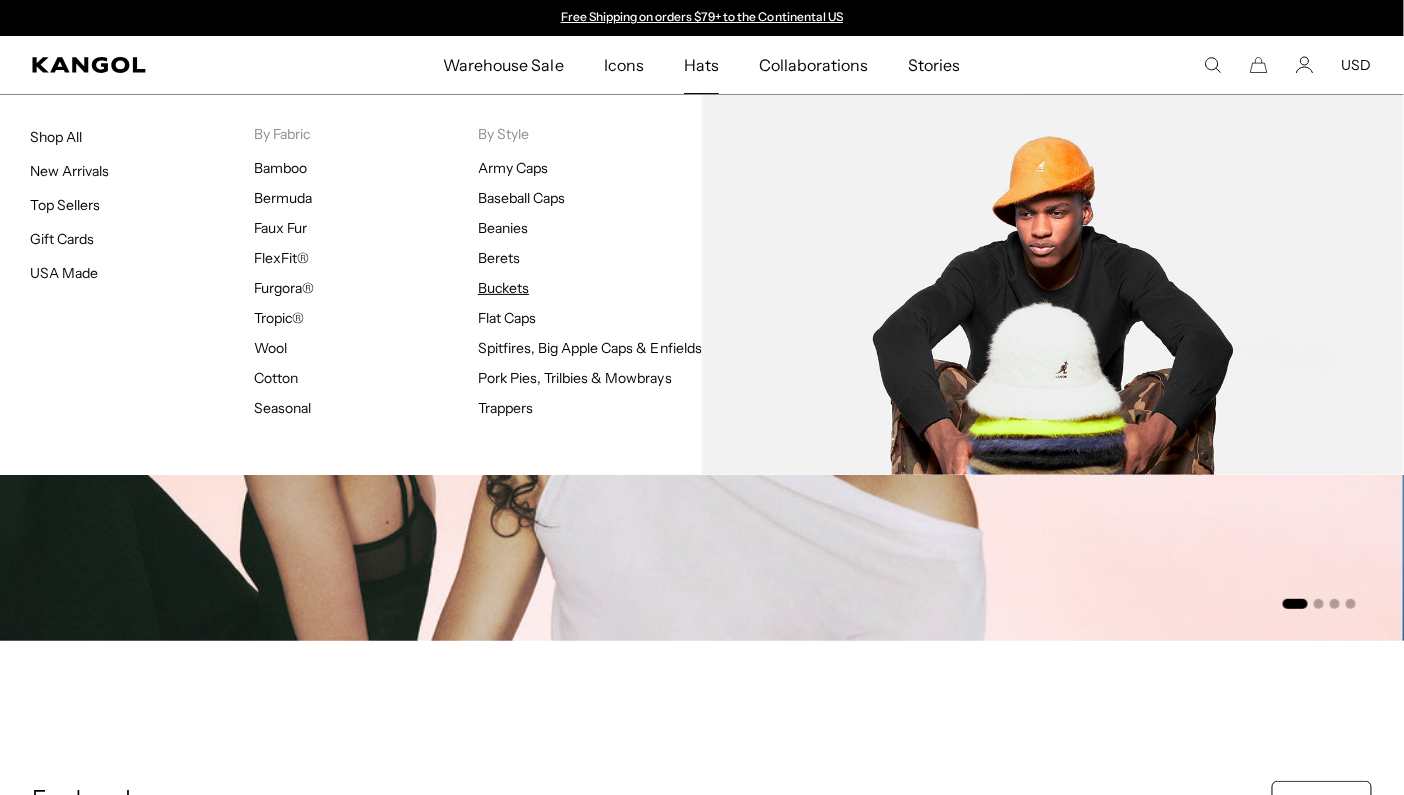 click on "Buckets" at bounding box center (503, 288) 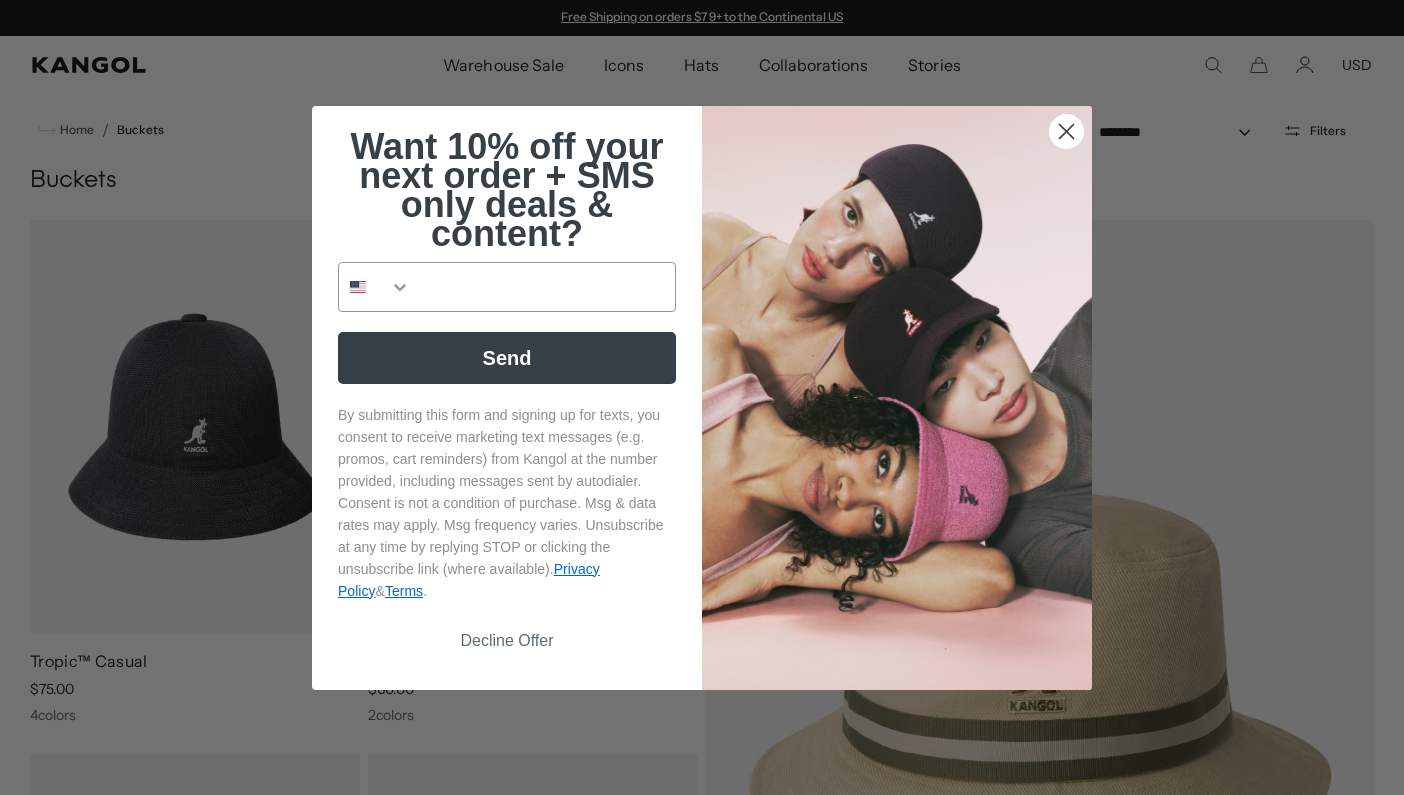 scroll, scrollTop: 0, scrollLeft: 0, axis: both 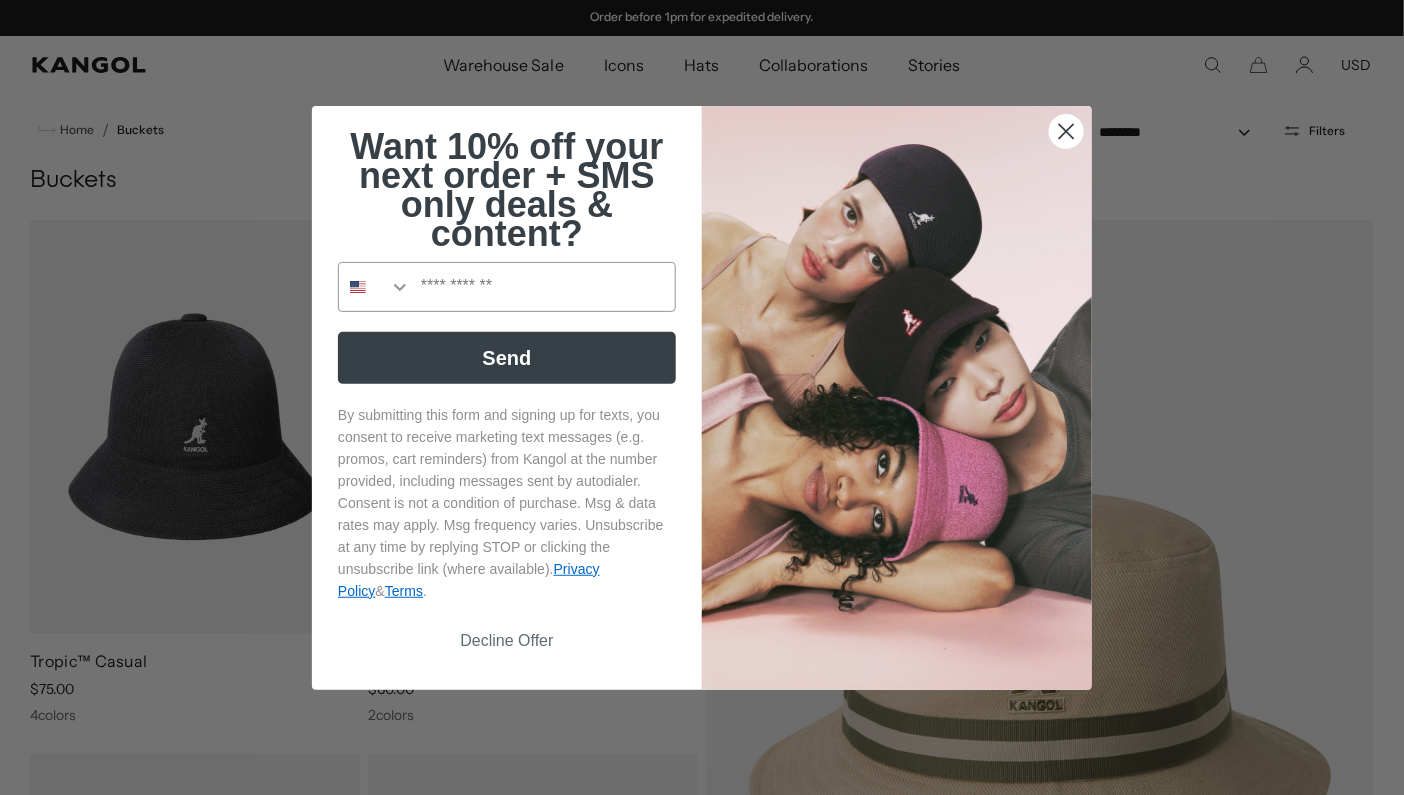 click 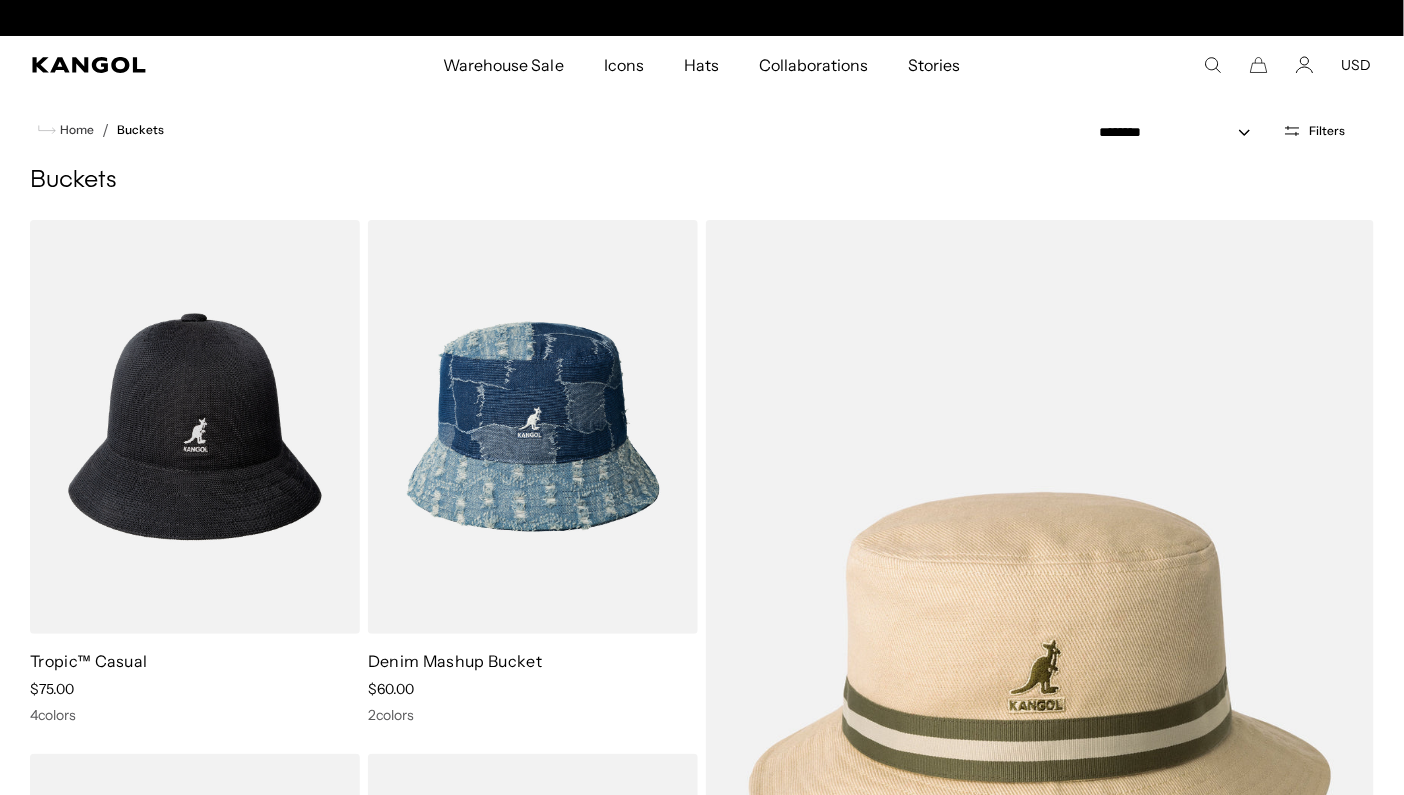 scroll, scrollTop: 0, scrollLeft: 0, axis: both 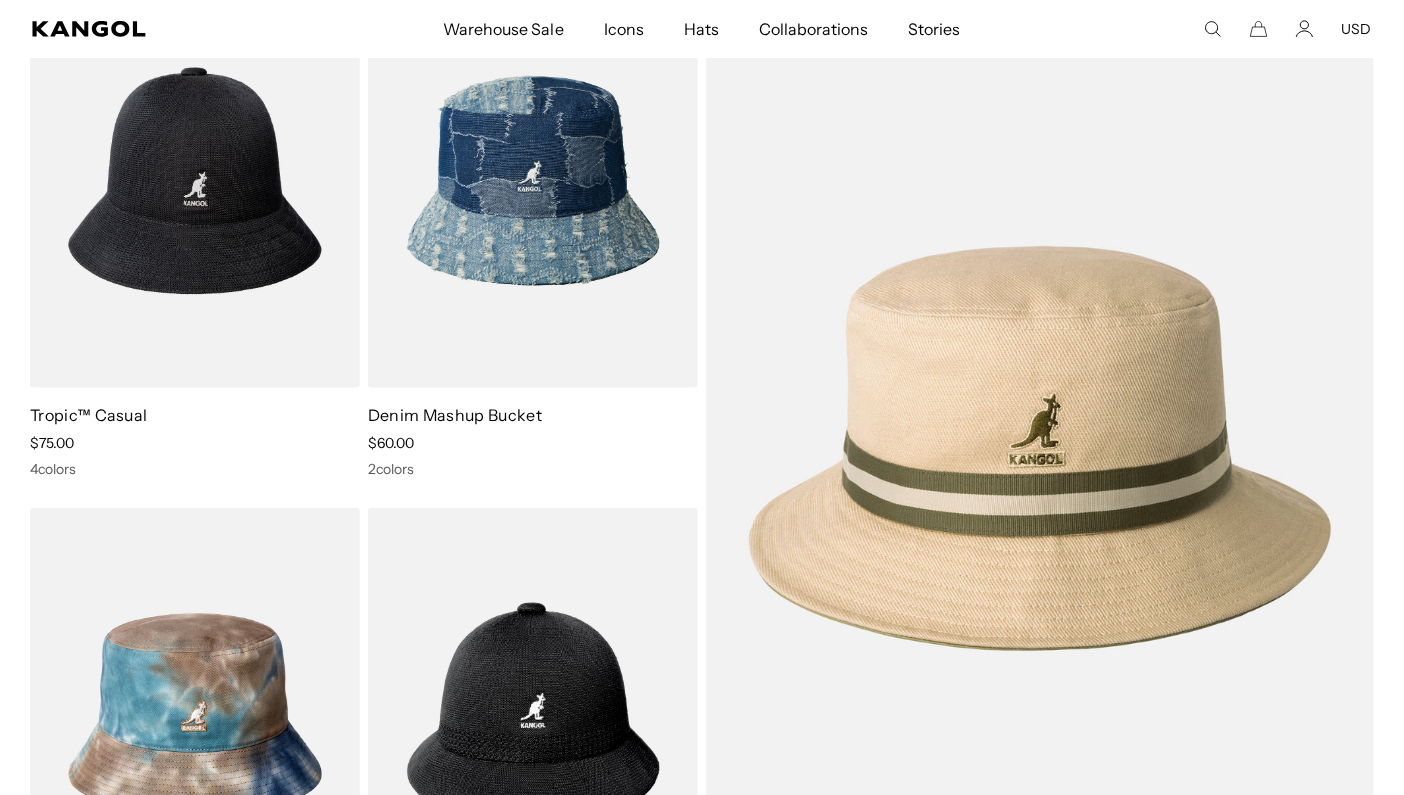 click on "USD" at bounding box center [1357, 29] 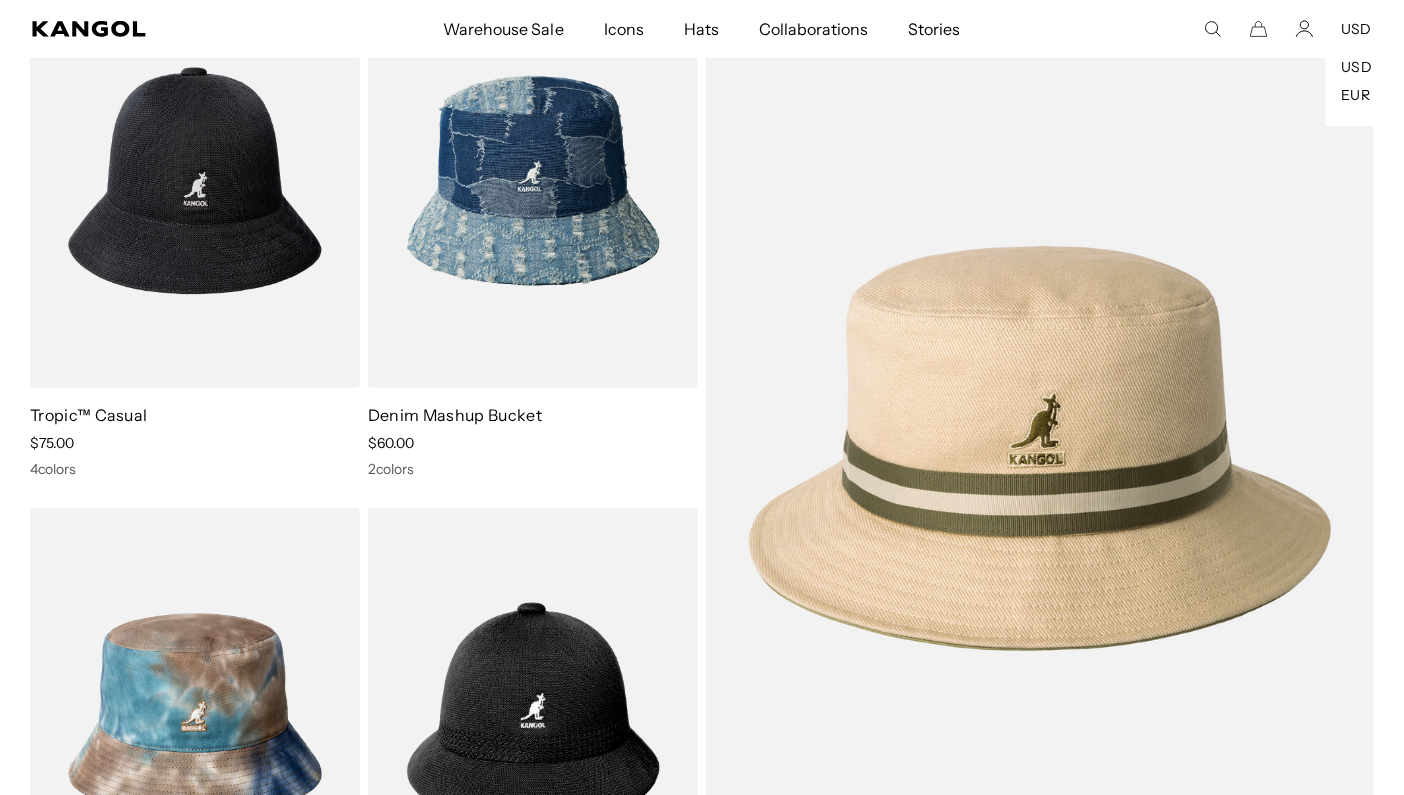 scroll, scrollTop: 0, scrollLeft: 0, axis: both 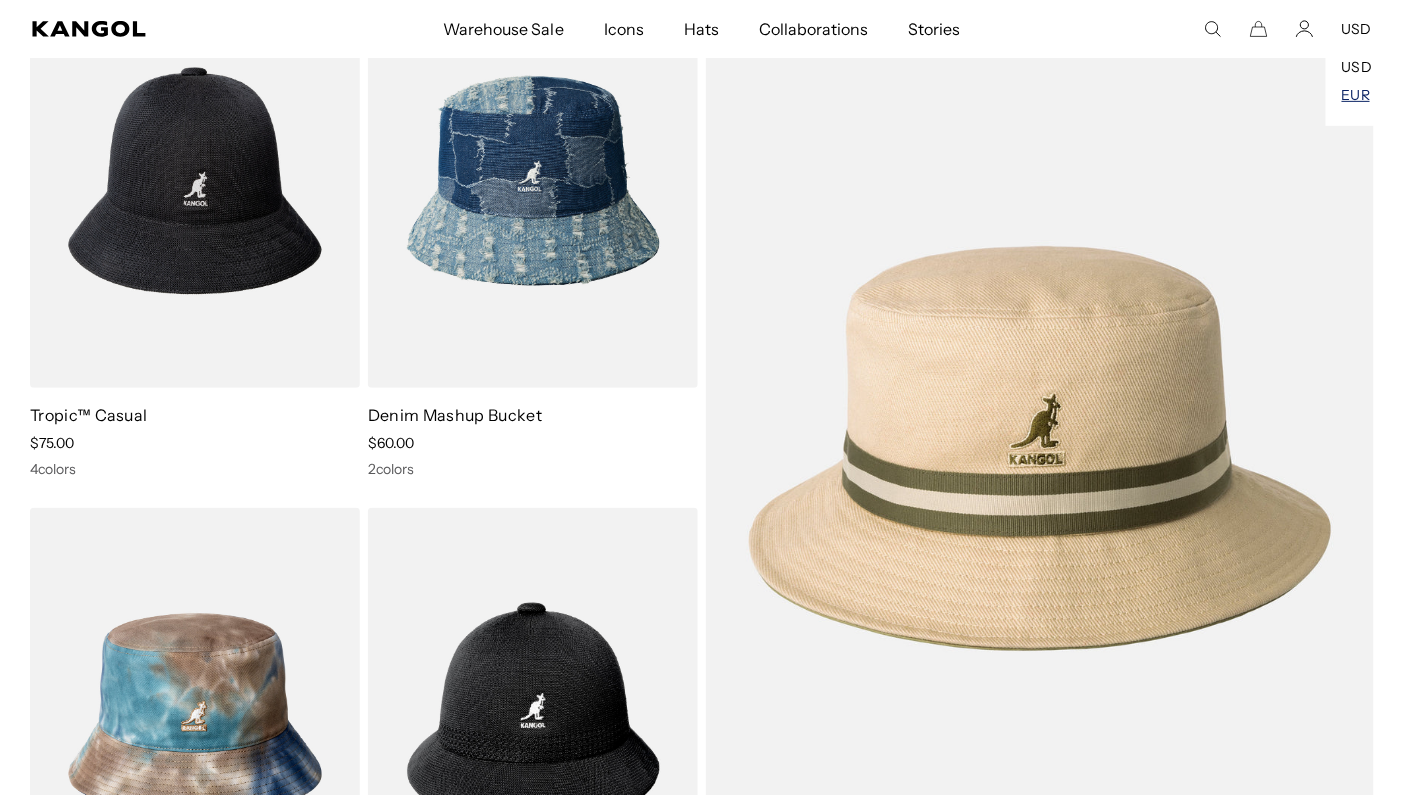 click on "EUR" at bounding box center [1356, 95] 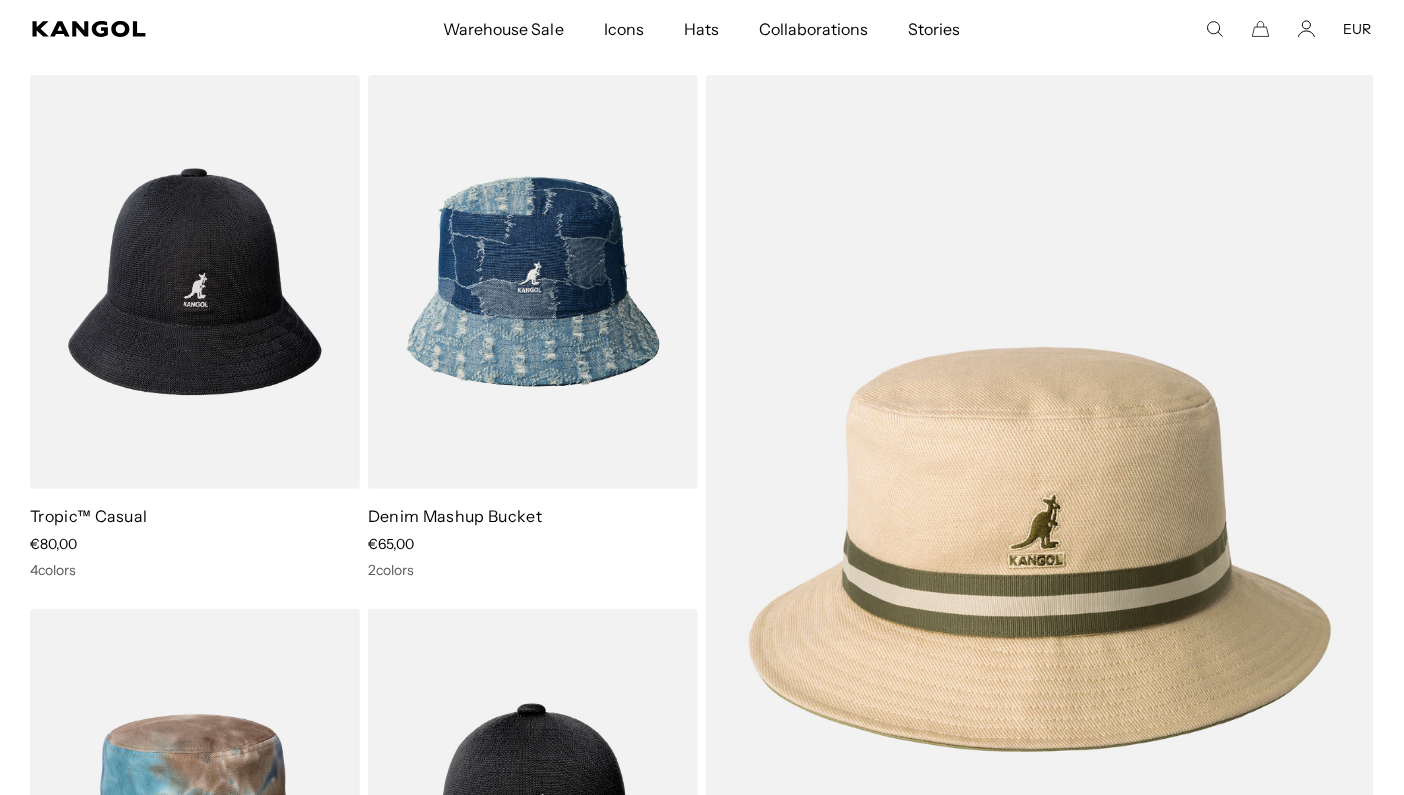 scroll, scrollTop: 186, scrollLeft: 0, axis: vertical 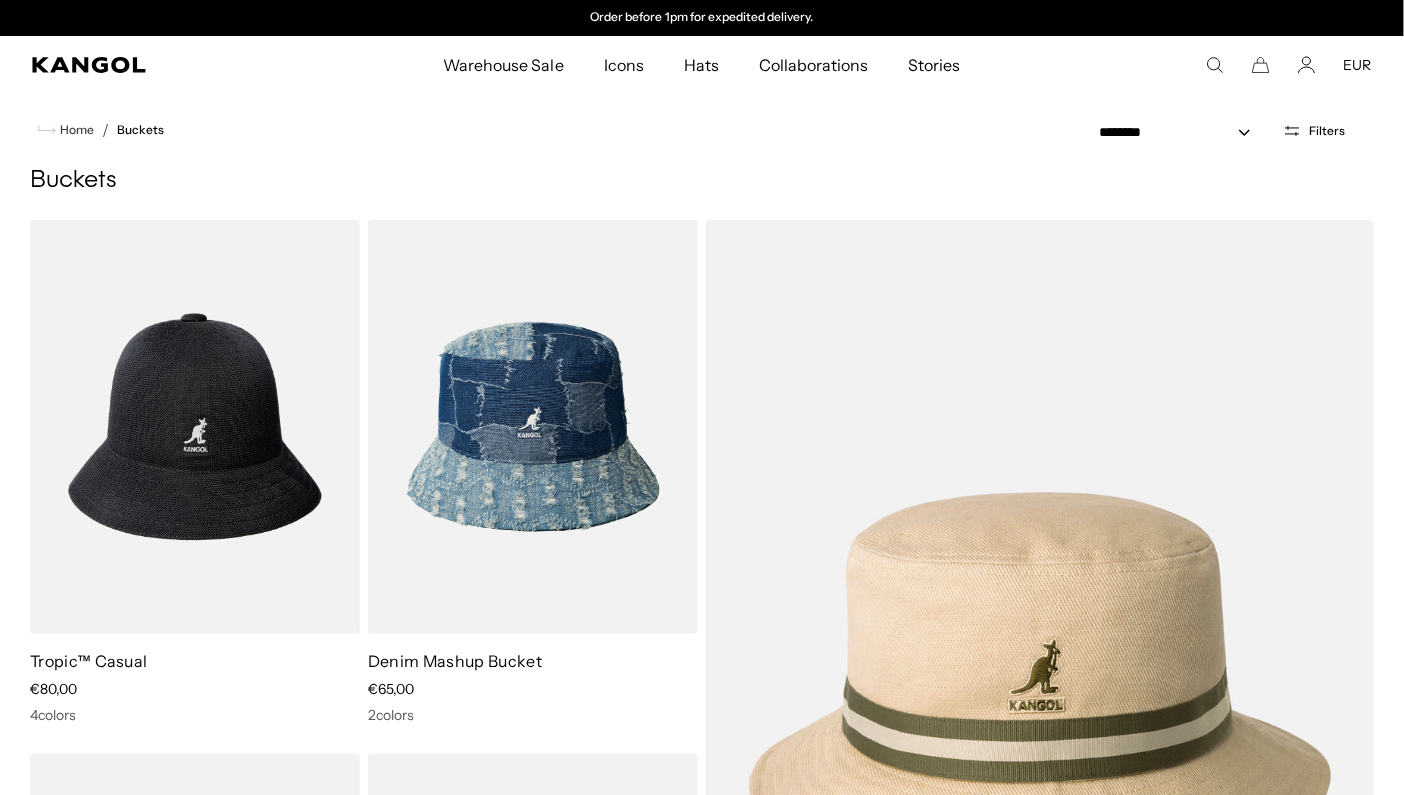 click 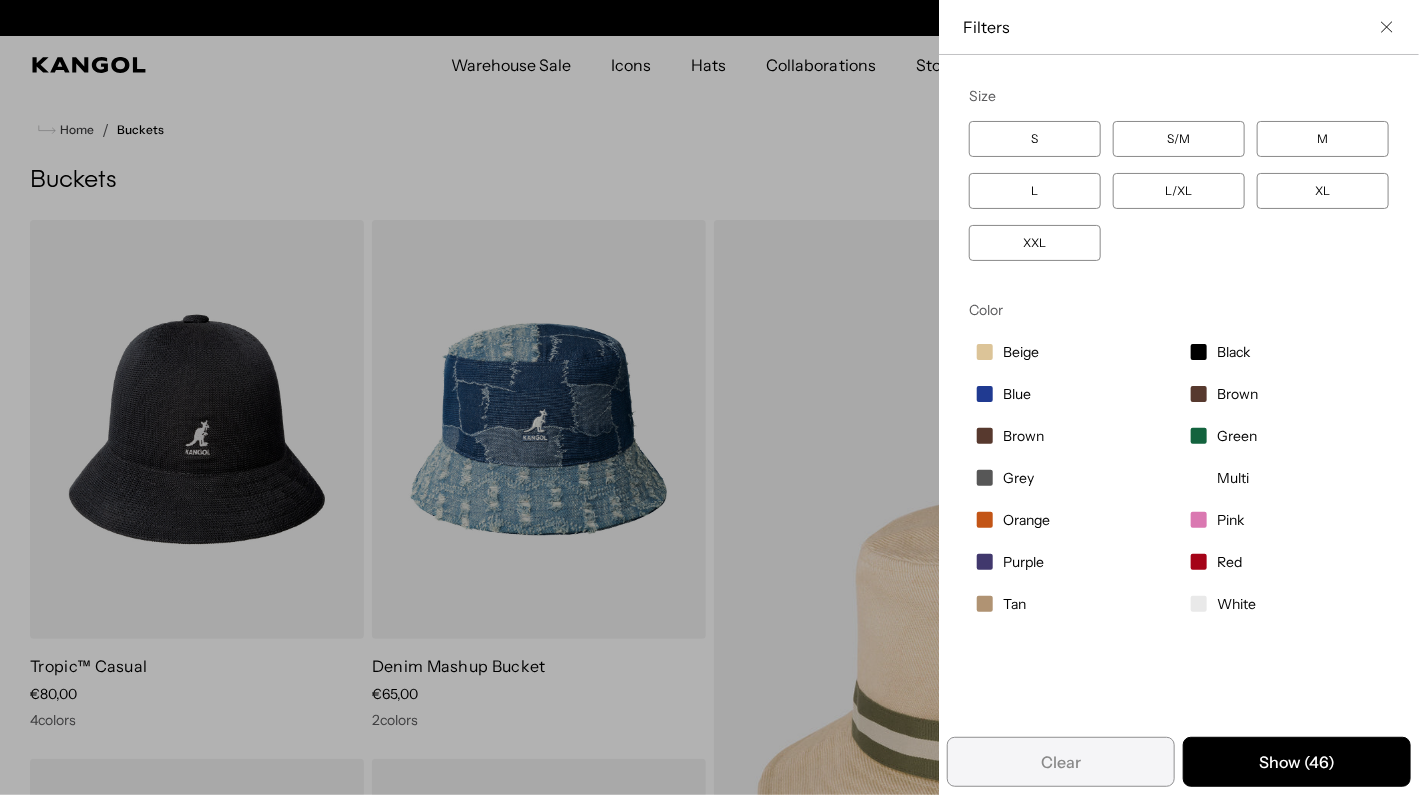 scroll, scrollTop: 0, scrollLeft: 0, axis: both 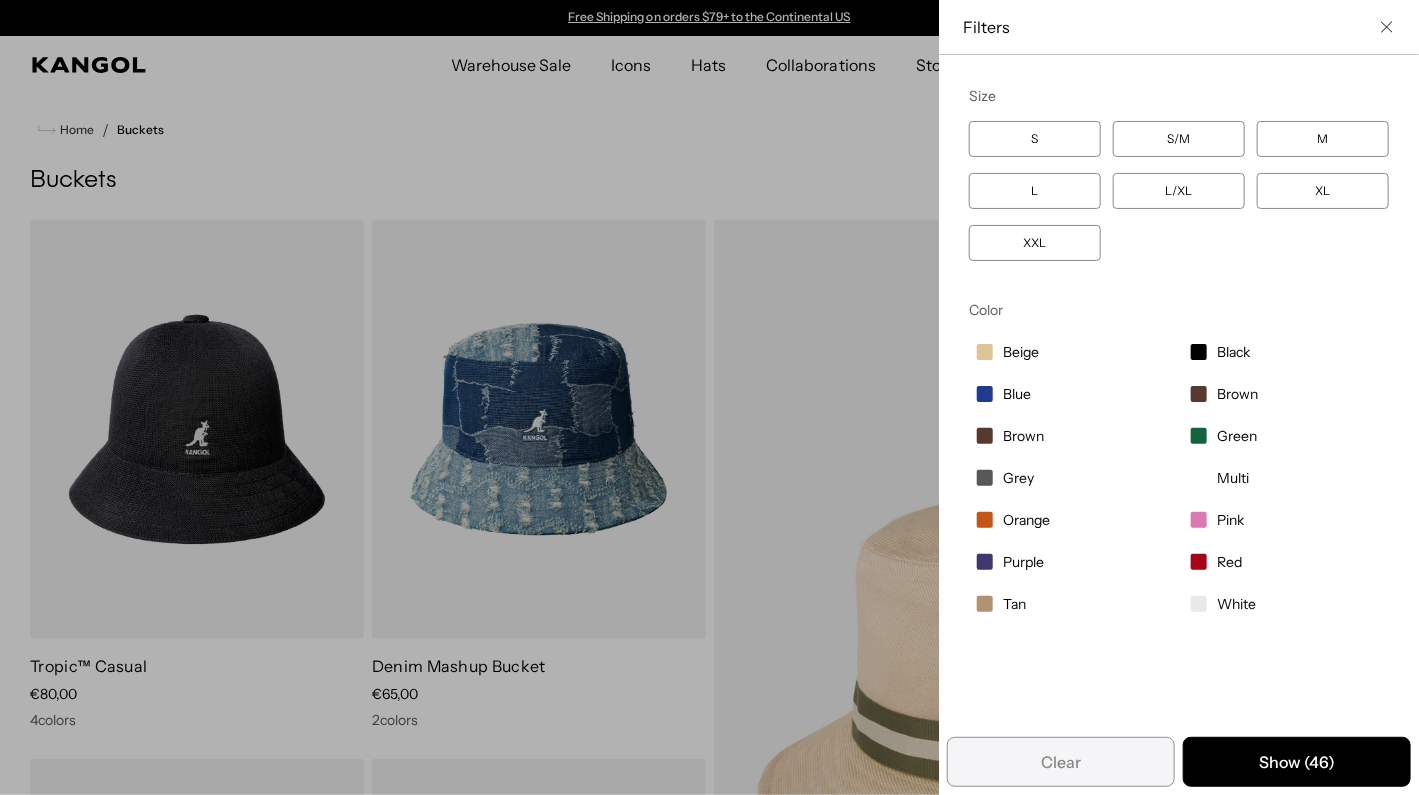 click on "L" at bounding box center [1035, 191] 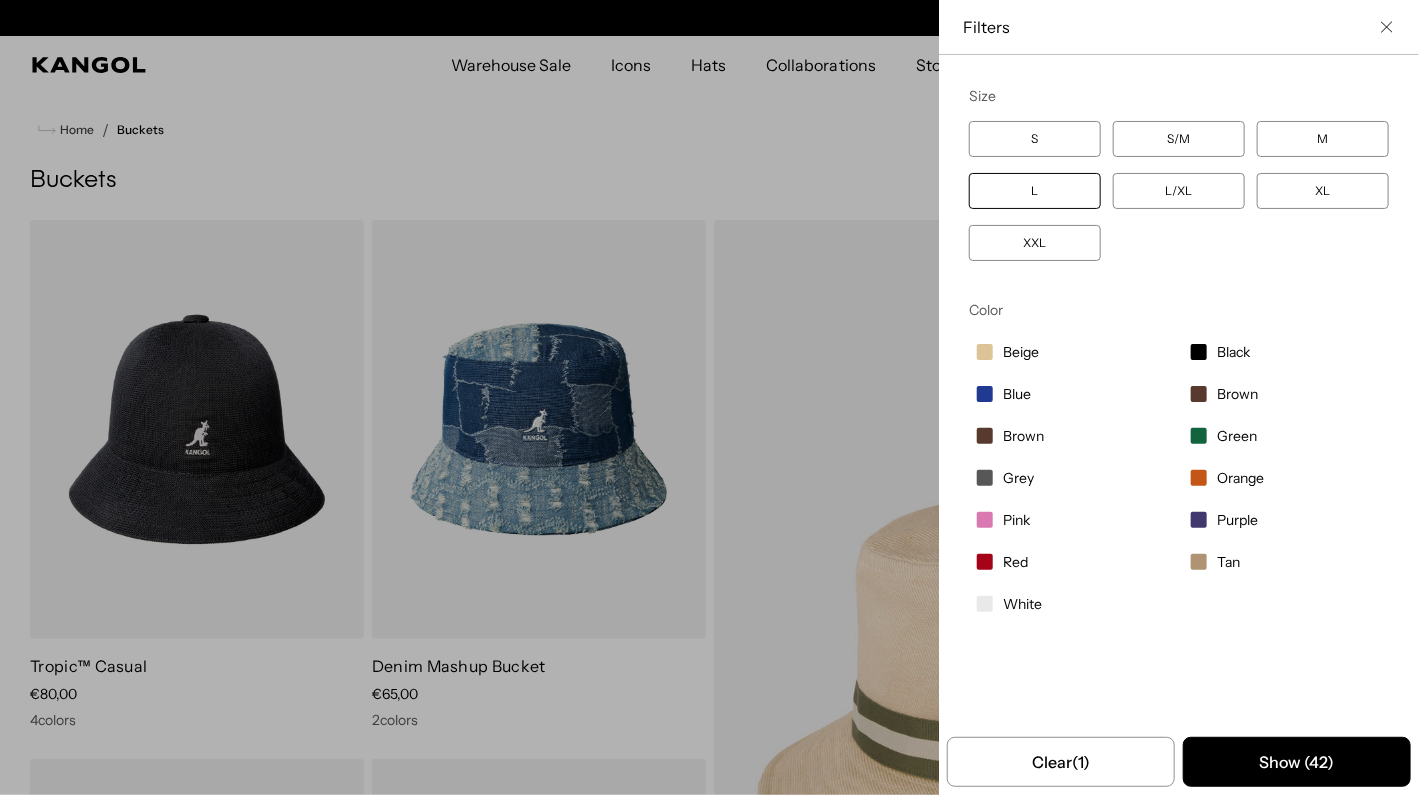scroll, scrollTop: 0, scrollLeft: 0, axis: both 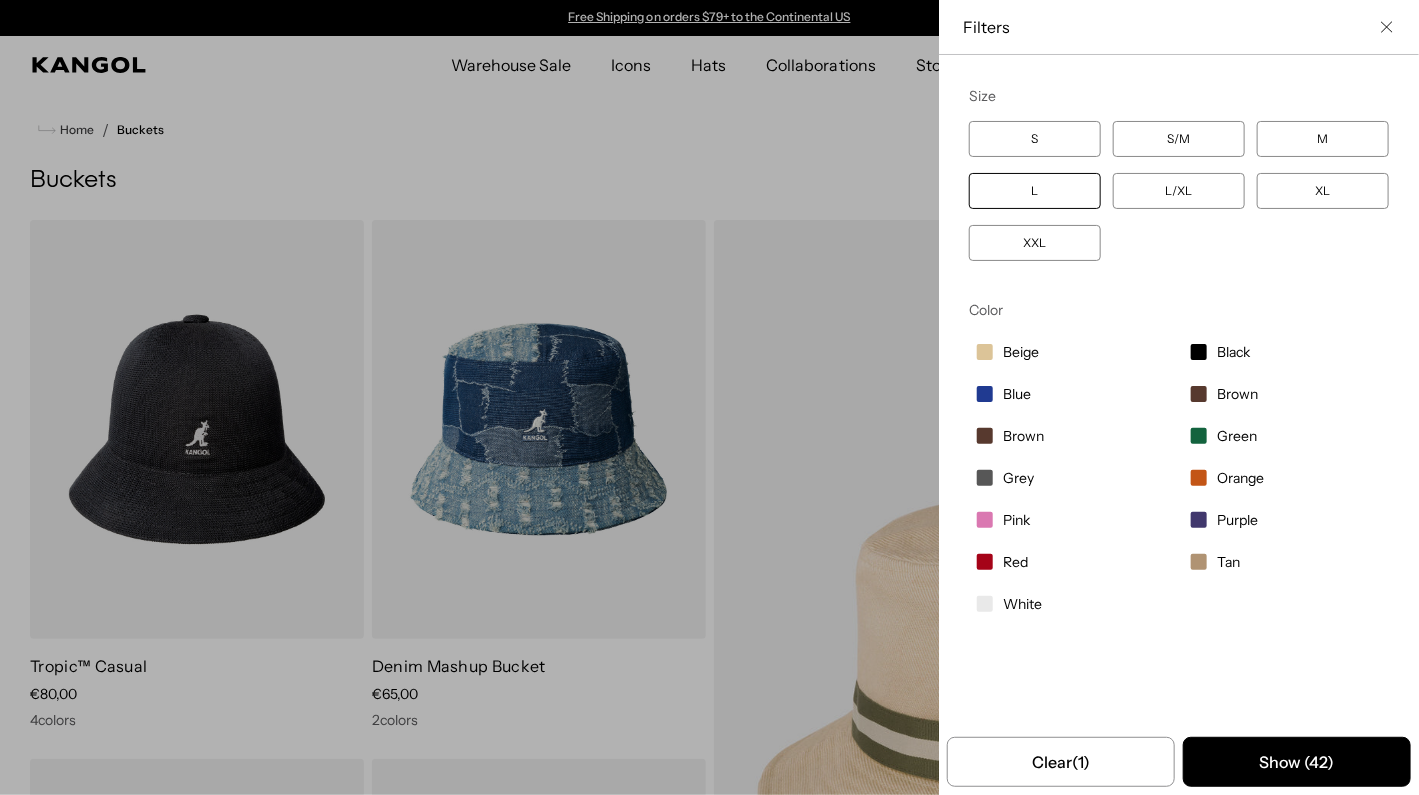click at bounding box center (985, 352) 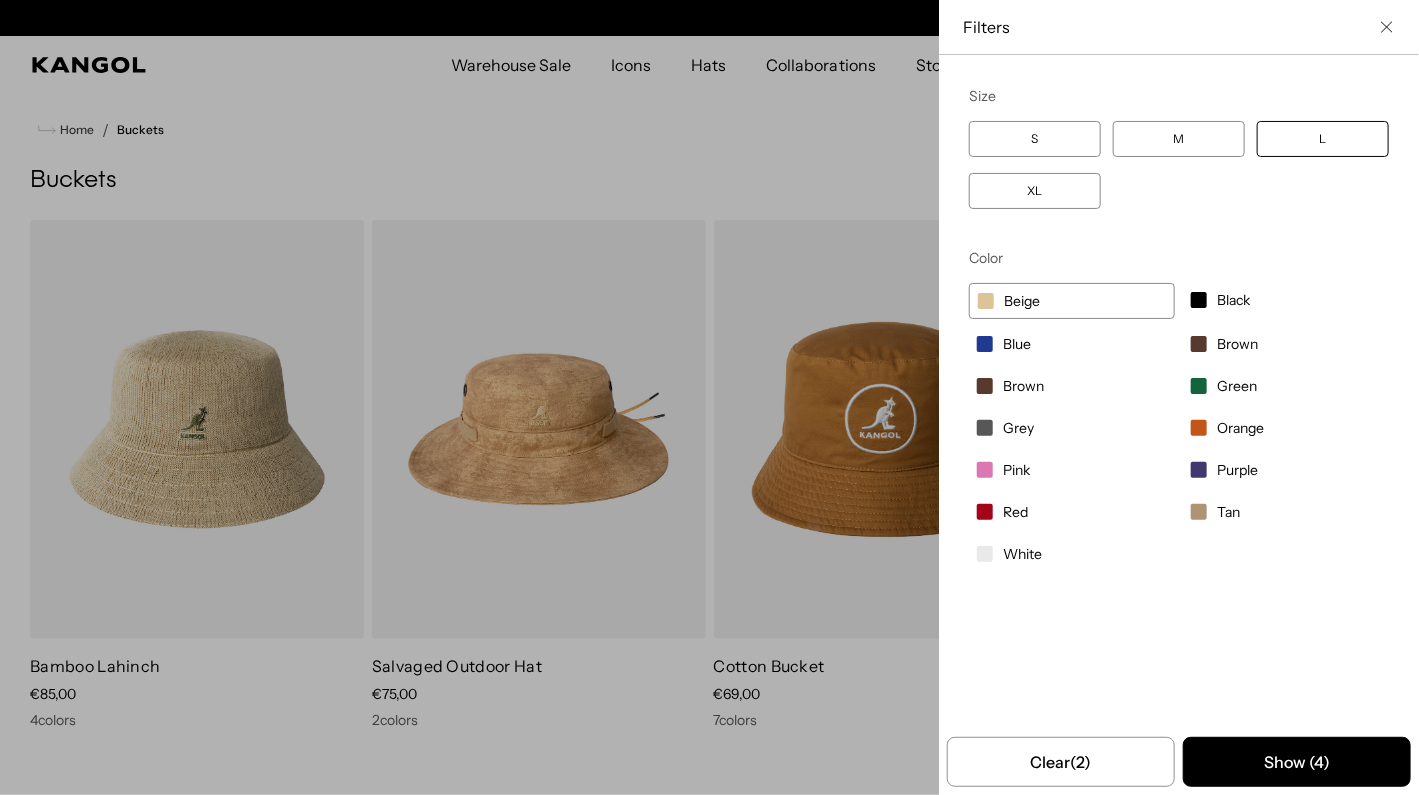 scroll, scrollTop: 0, scrollLeft: 0, axis: both 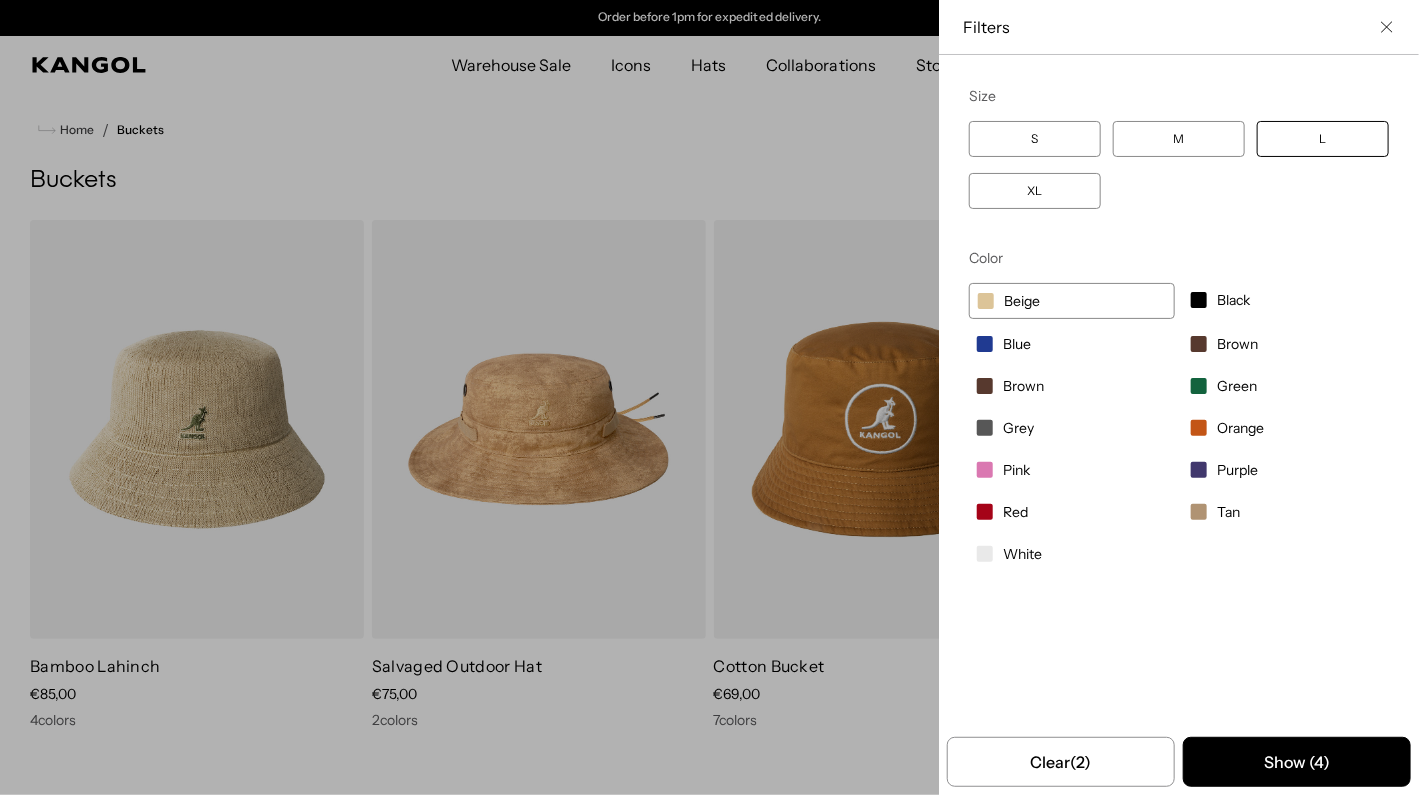 click at bounding box center (1199, 300) 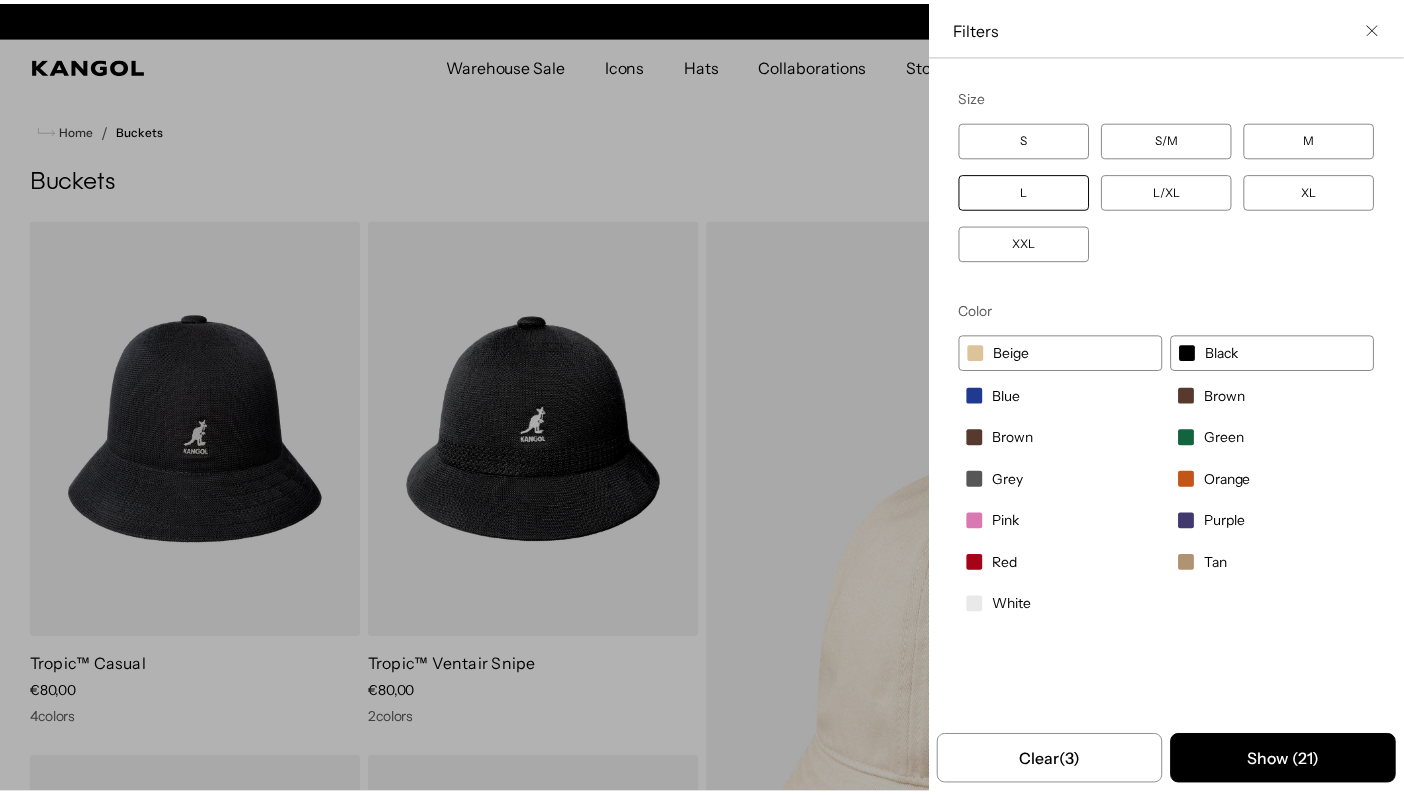 scroll, scrollTop: 0, scrollLeft: 0, axis: both 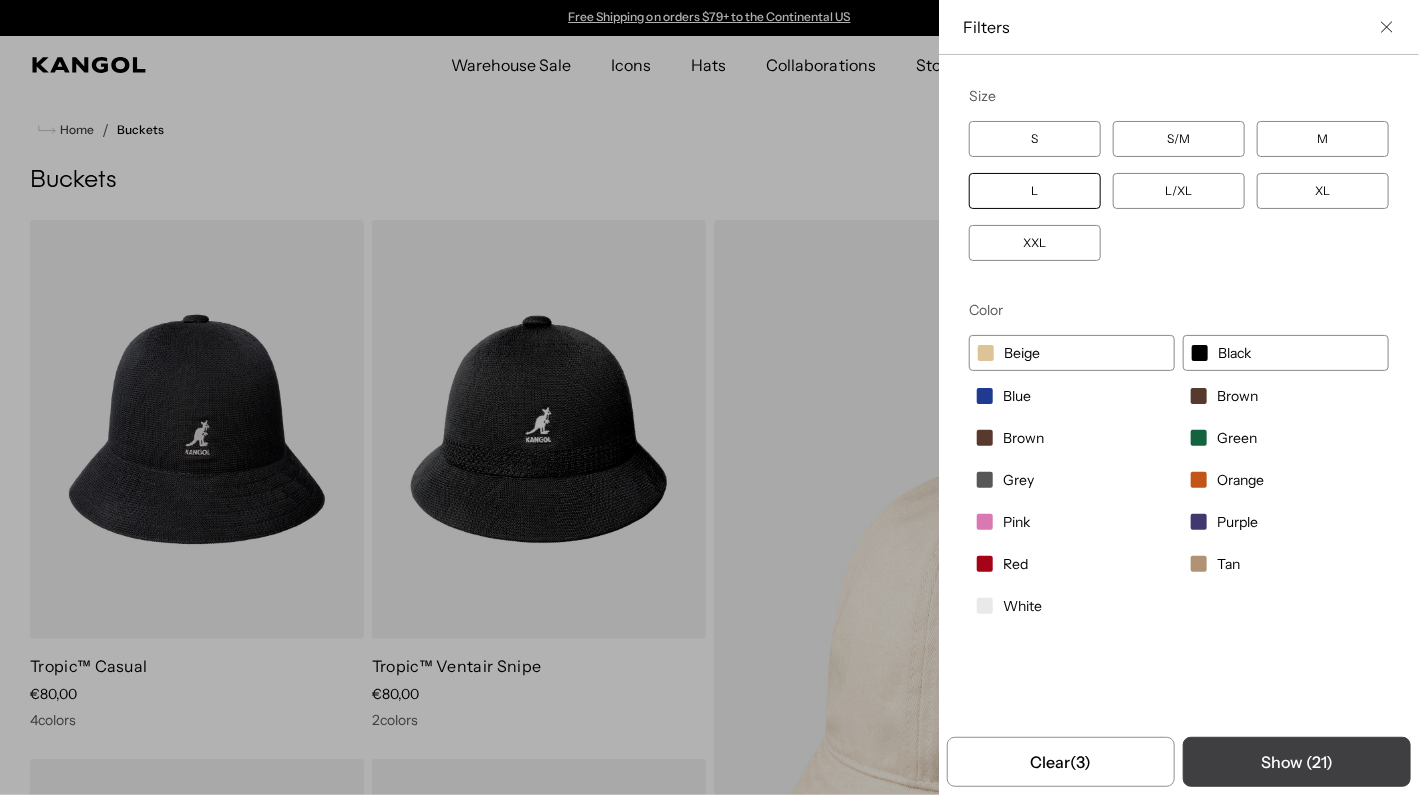 click on "Show ( 21 )" at bounding box center (1297, 762) 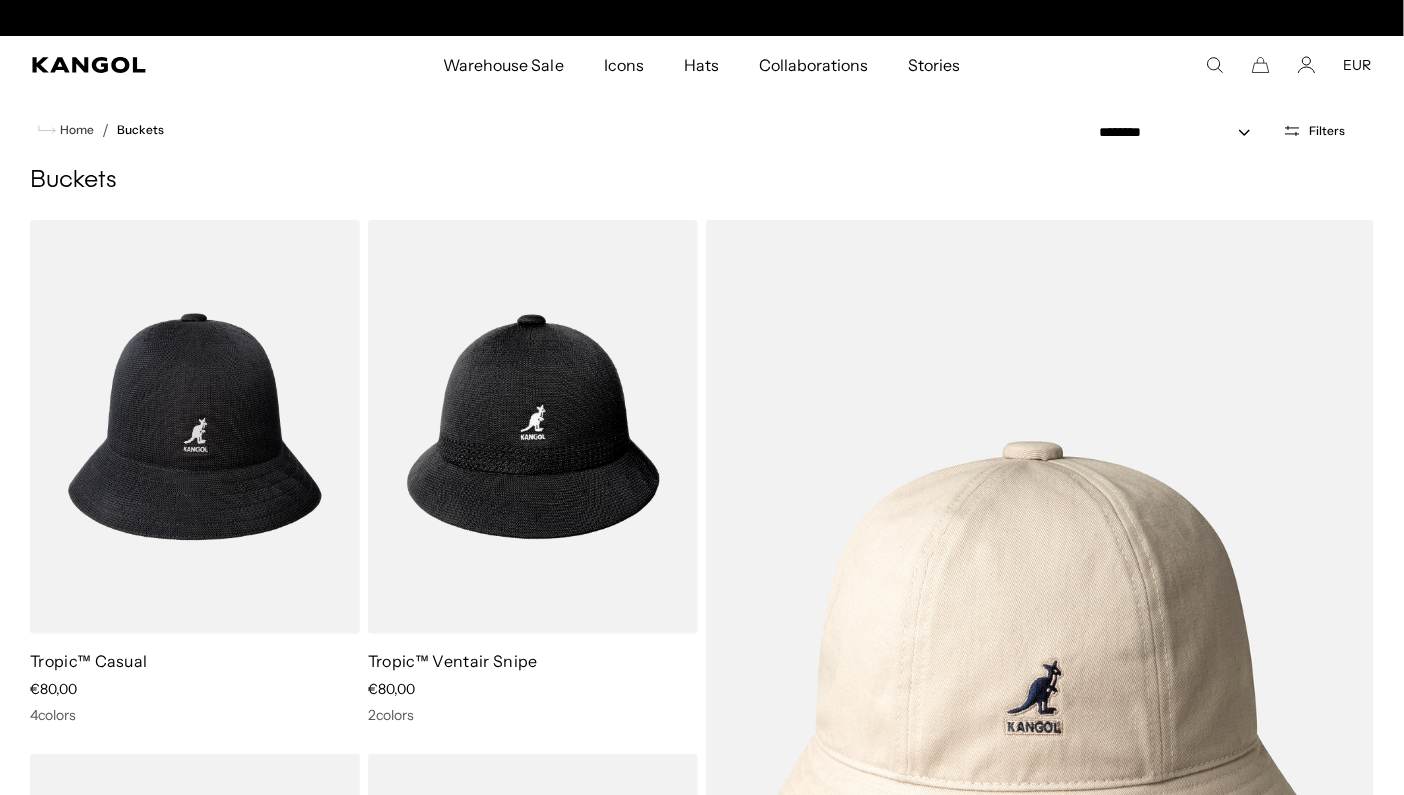 scroll, scrollTop: 0, scrollLeft: 412, axis: horizontal 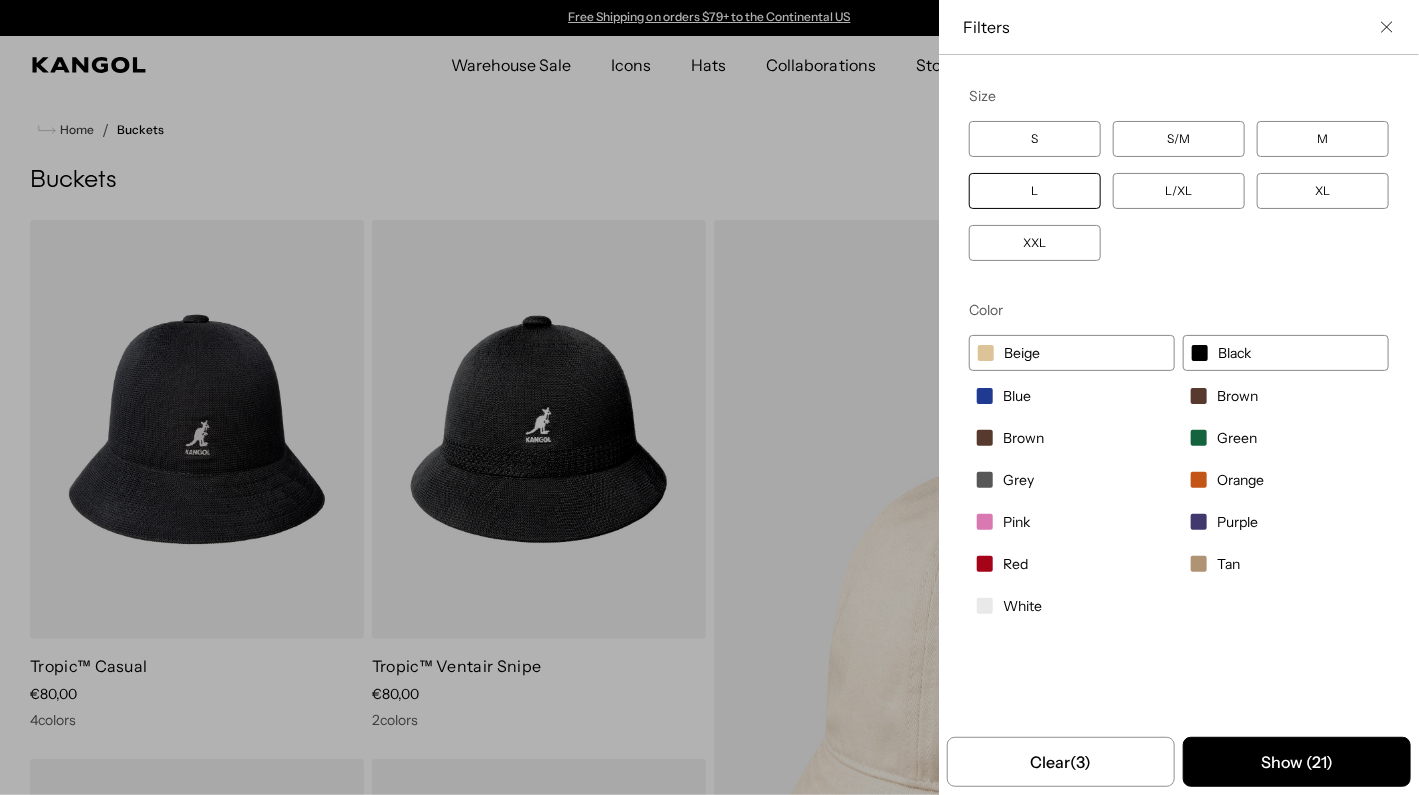 click at bounding box center [709, 397] 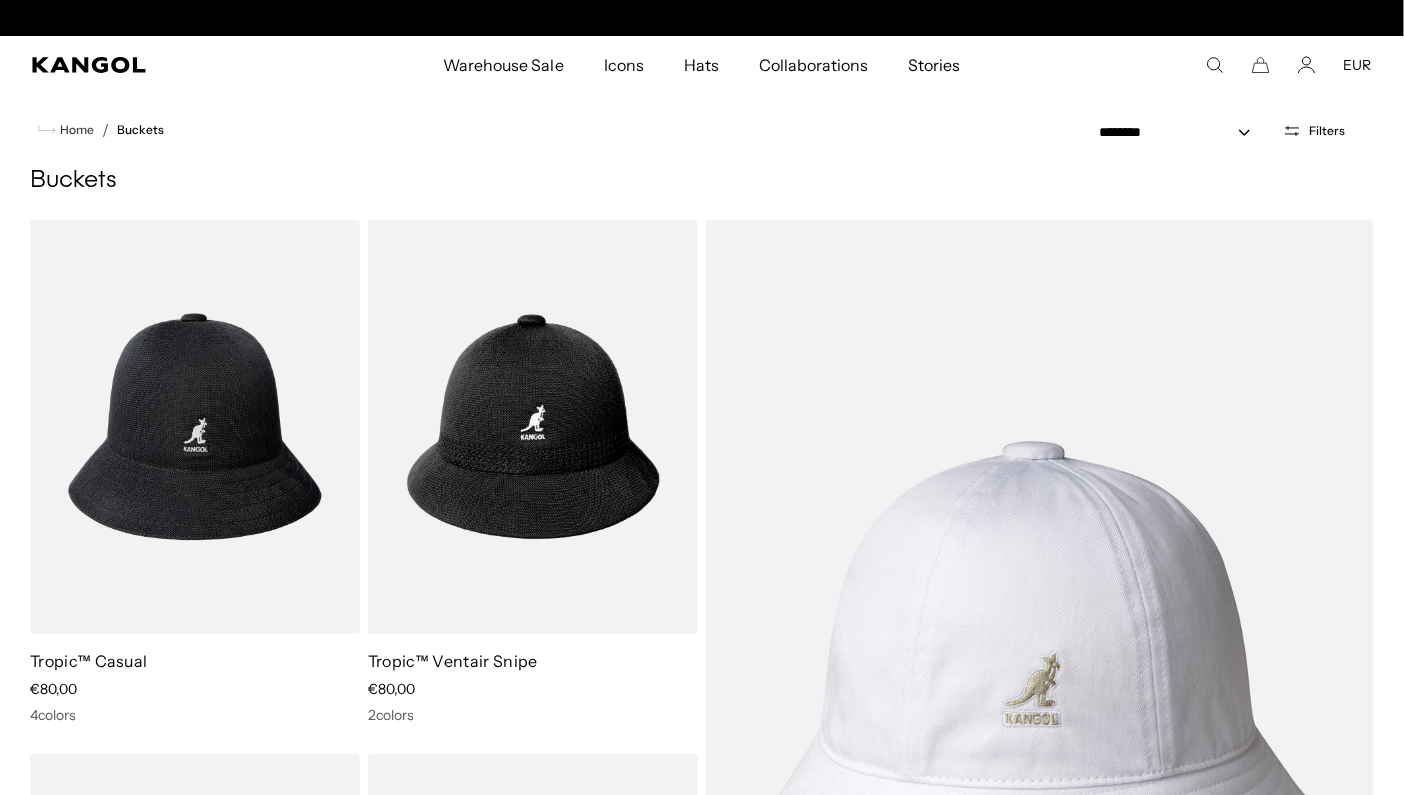 scroll, scrollTop: 0, scrollLeft: 412, axis: horizontal 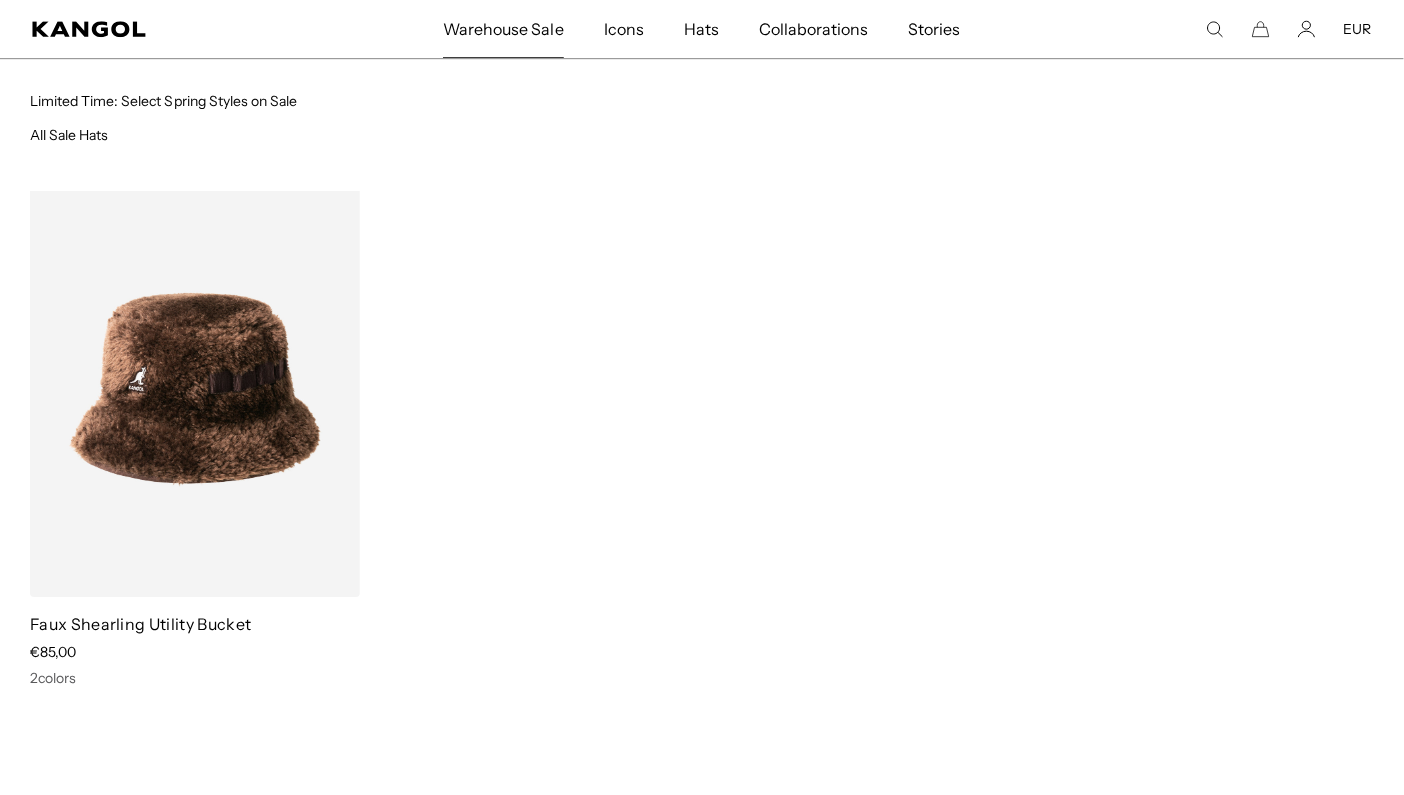 click on "Warehouse Sale" at bounding box center [503, 29] 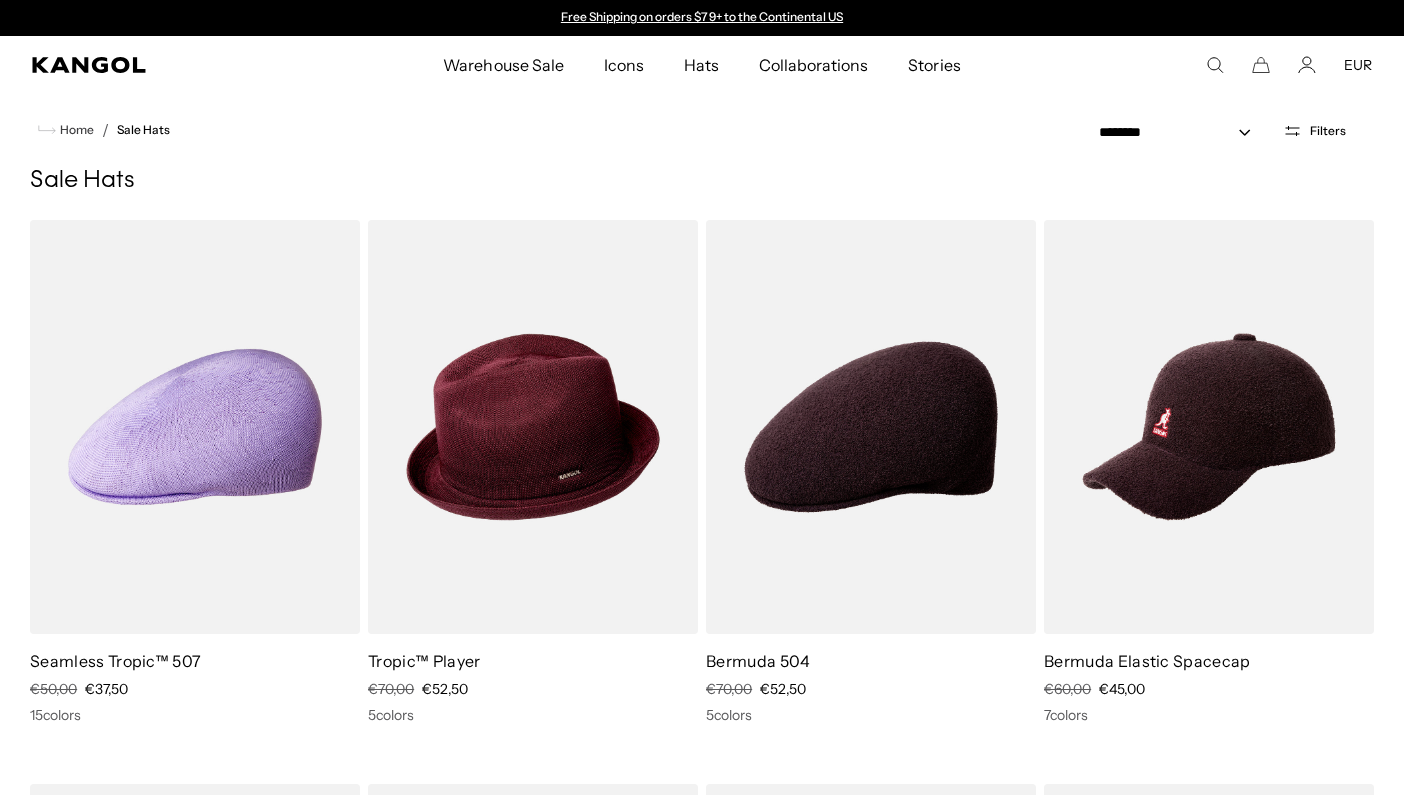 scroll, scrollTop: 0, scrollLeft: 0, axis: both 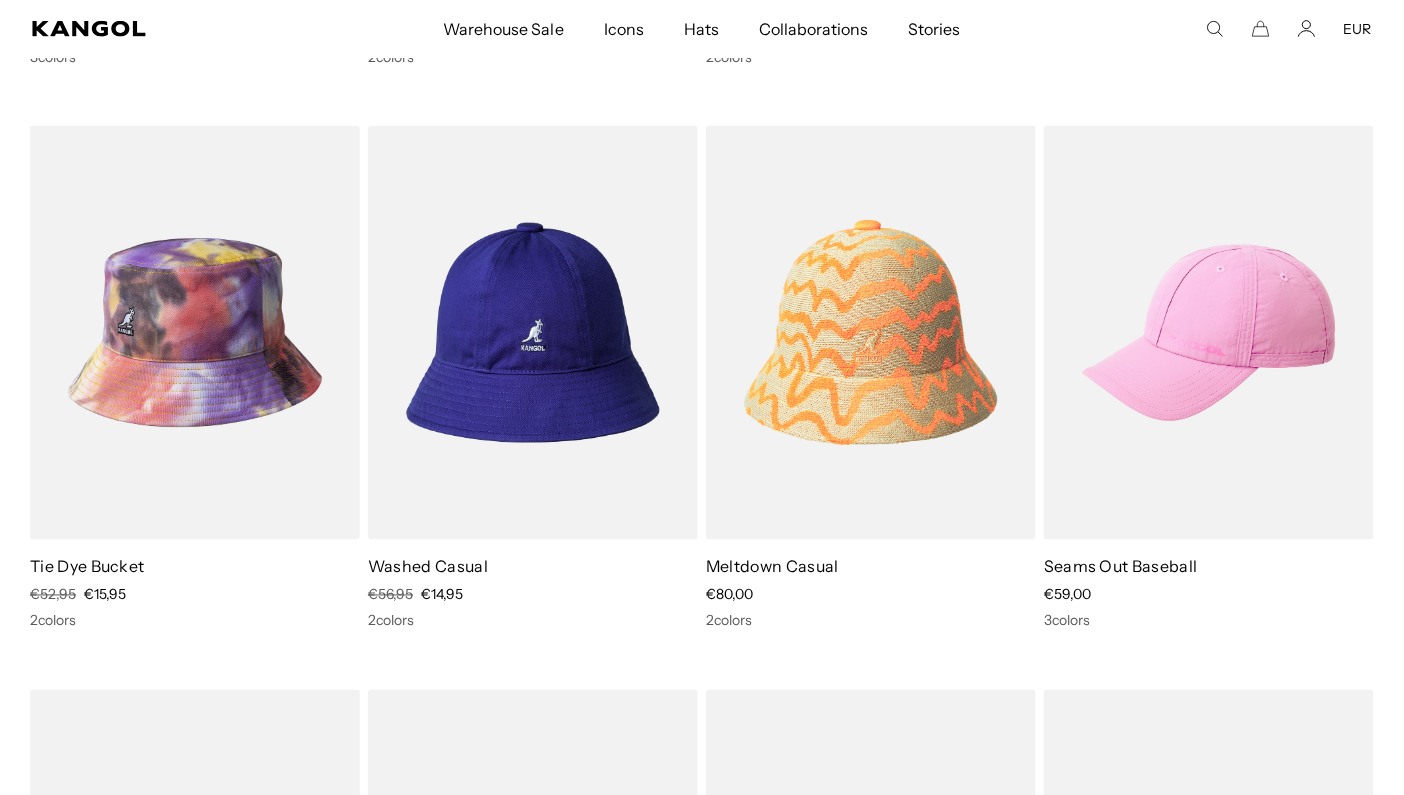 click at bounding box center [195, 333] 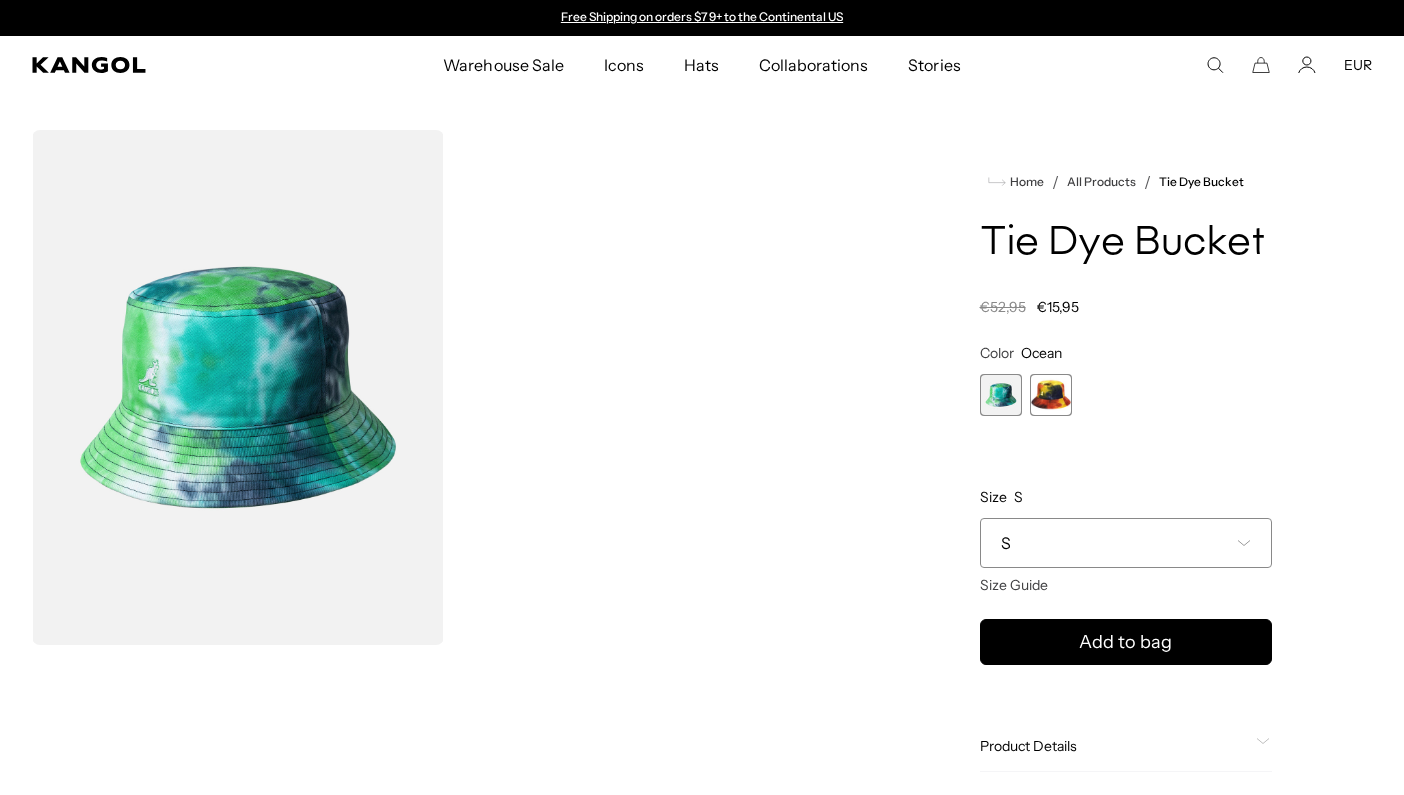 scroll, scrollTop: 0, scrollLeft: 0, axis: both 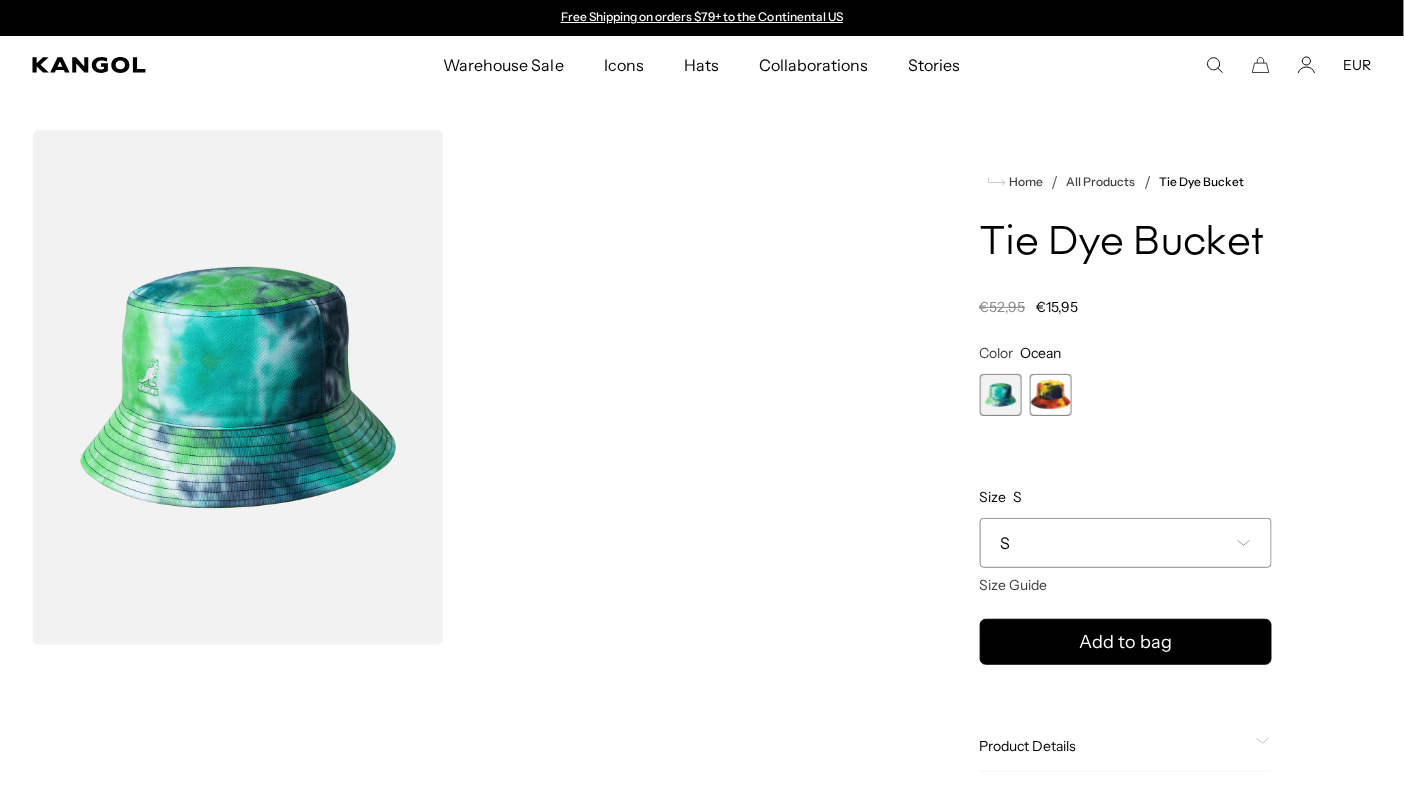 click 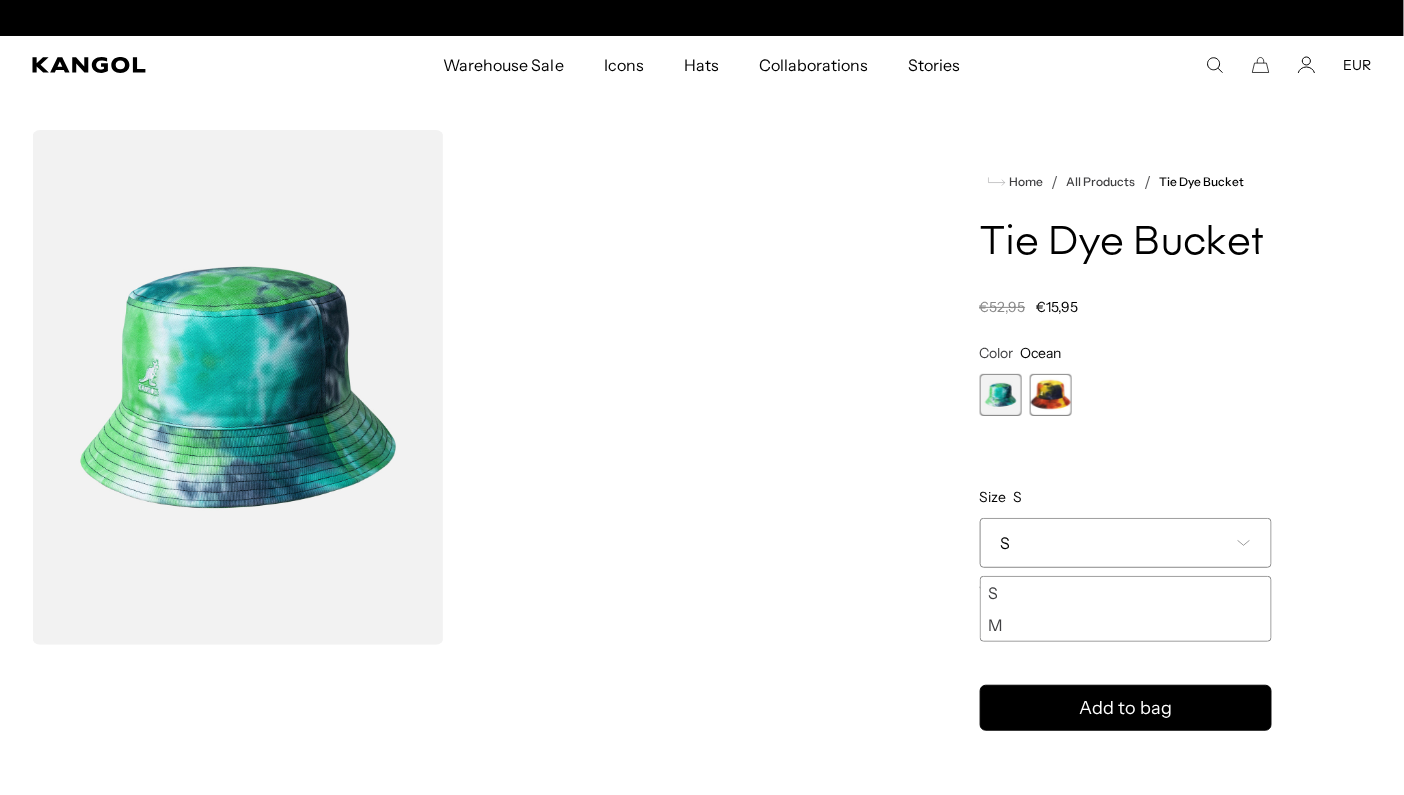 scroll, scrollTop: 0, scrollLeft: 412, axis: horizontal 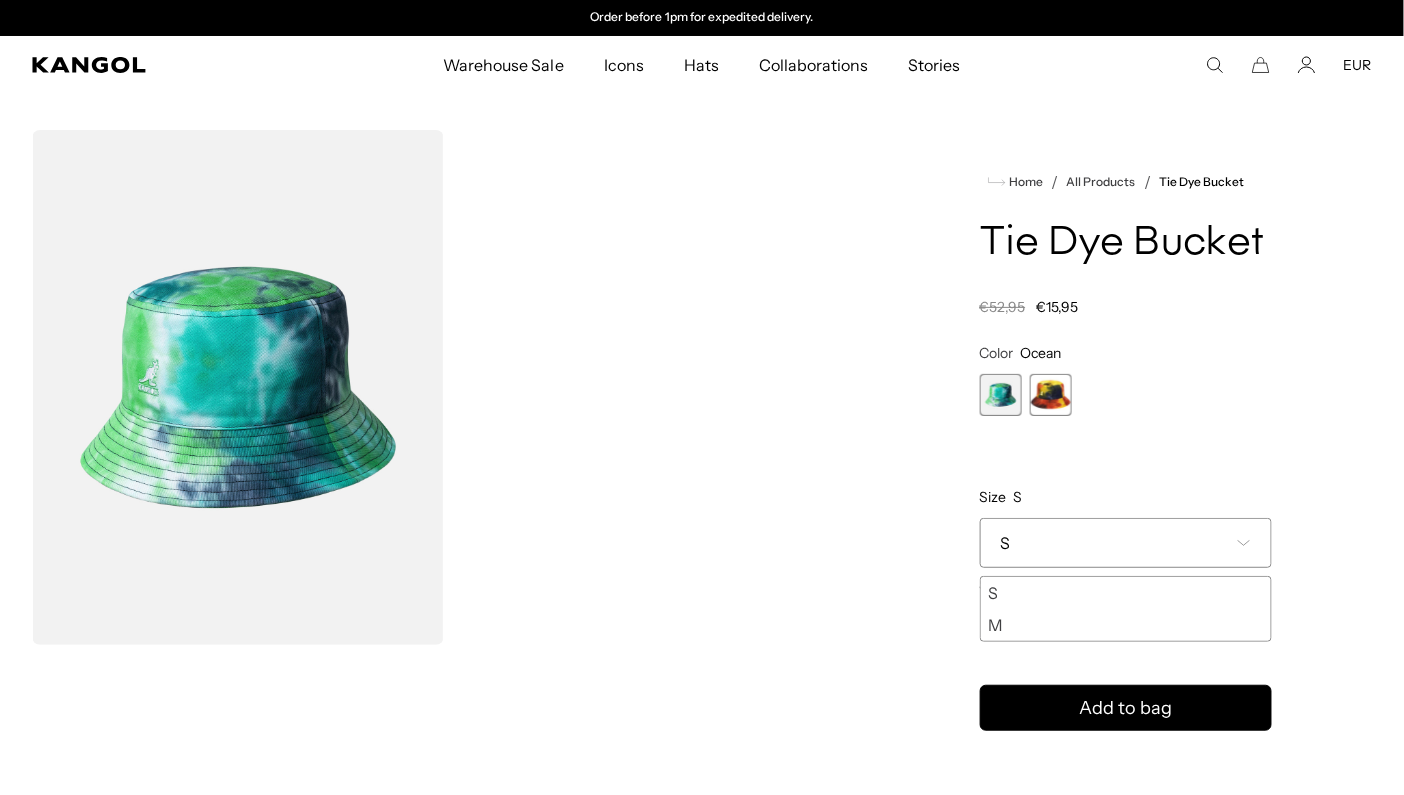 click on "M" at bounding box center [1126, 625] 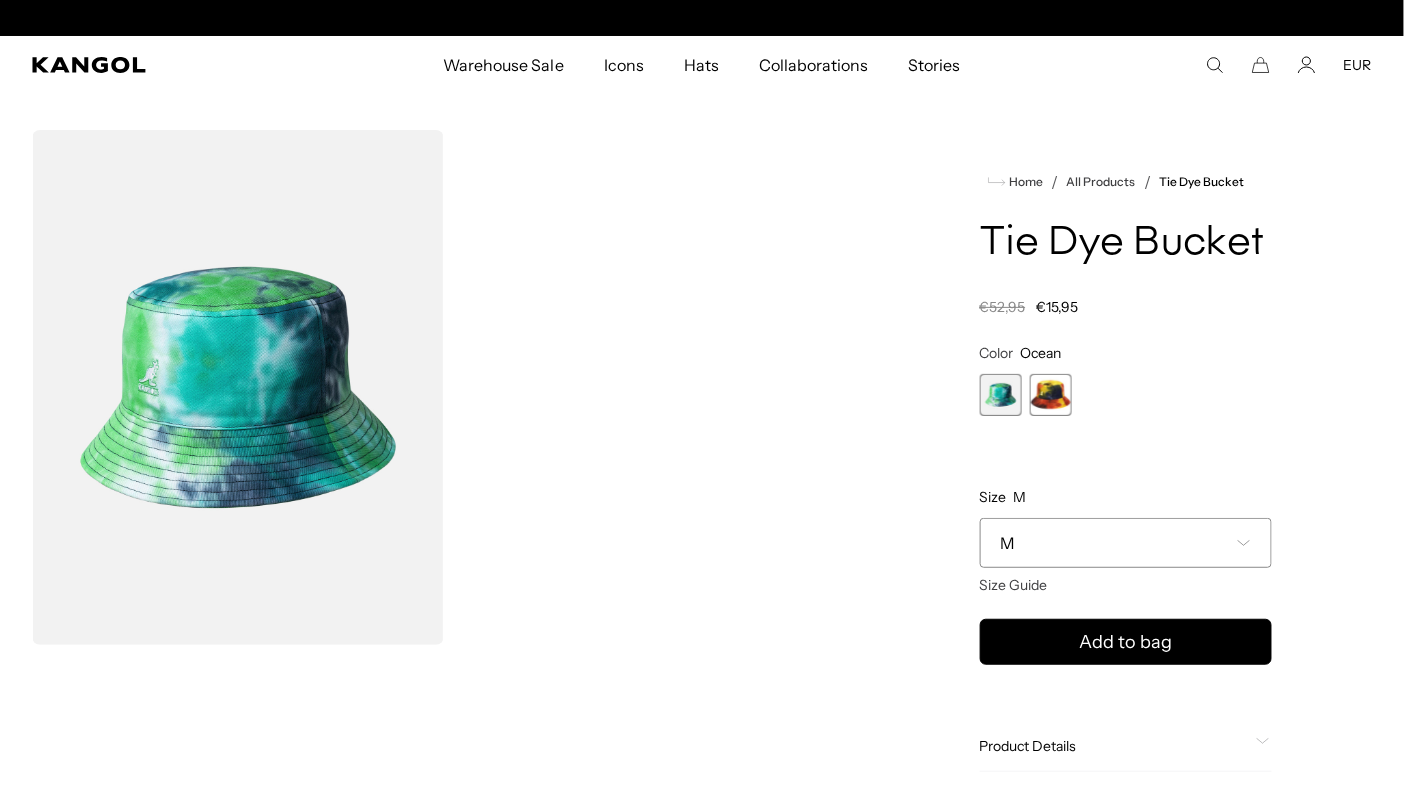 scroll, scrollTop: 0, scrollLeft: 0, axis: both 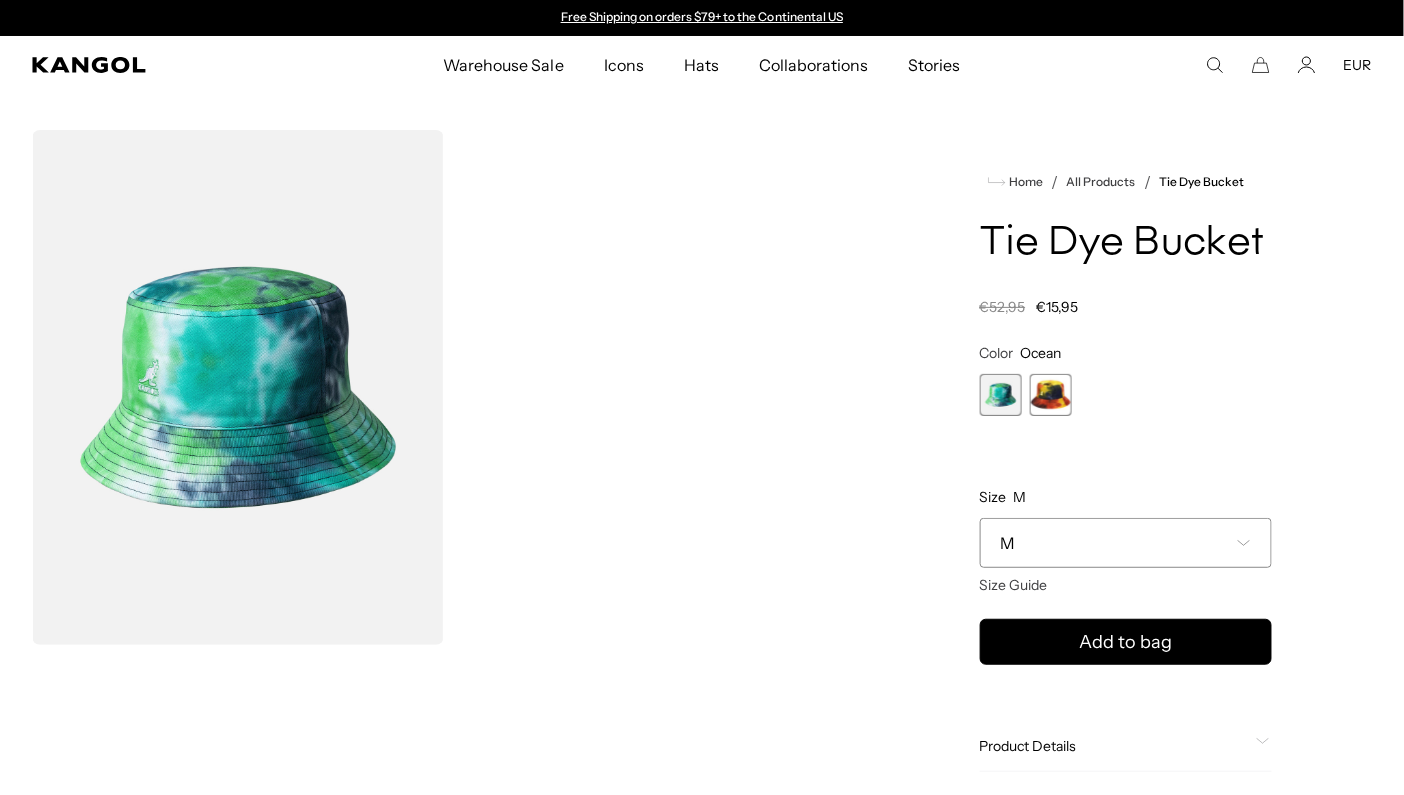 click at bounding box center (1051, 395) 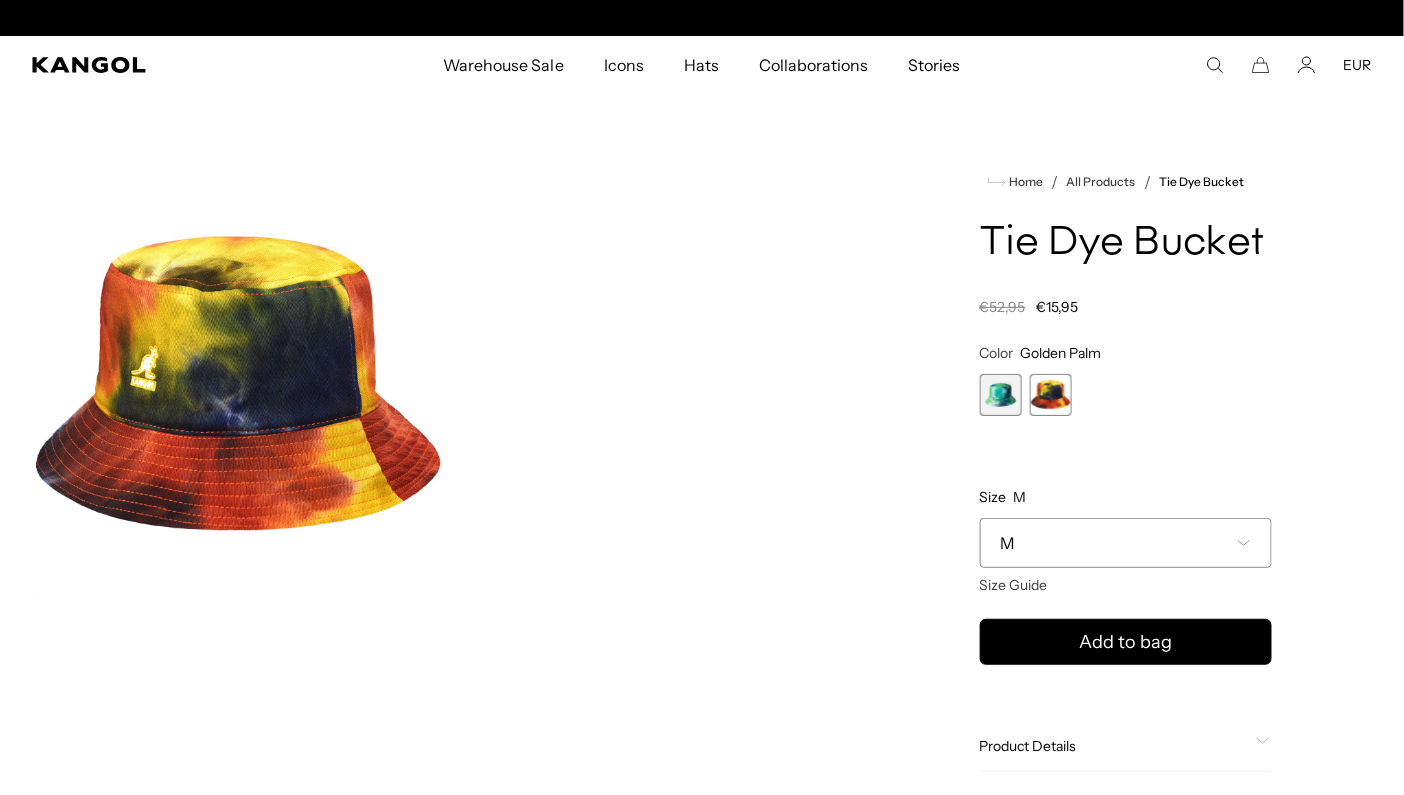 scroll, scrollTop: 0, scrollLeft: 0, axis: both 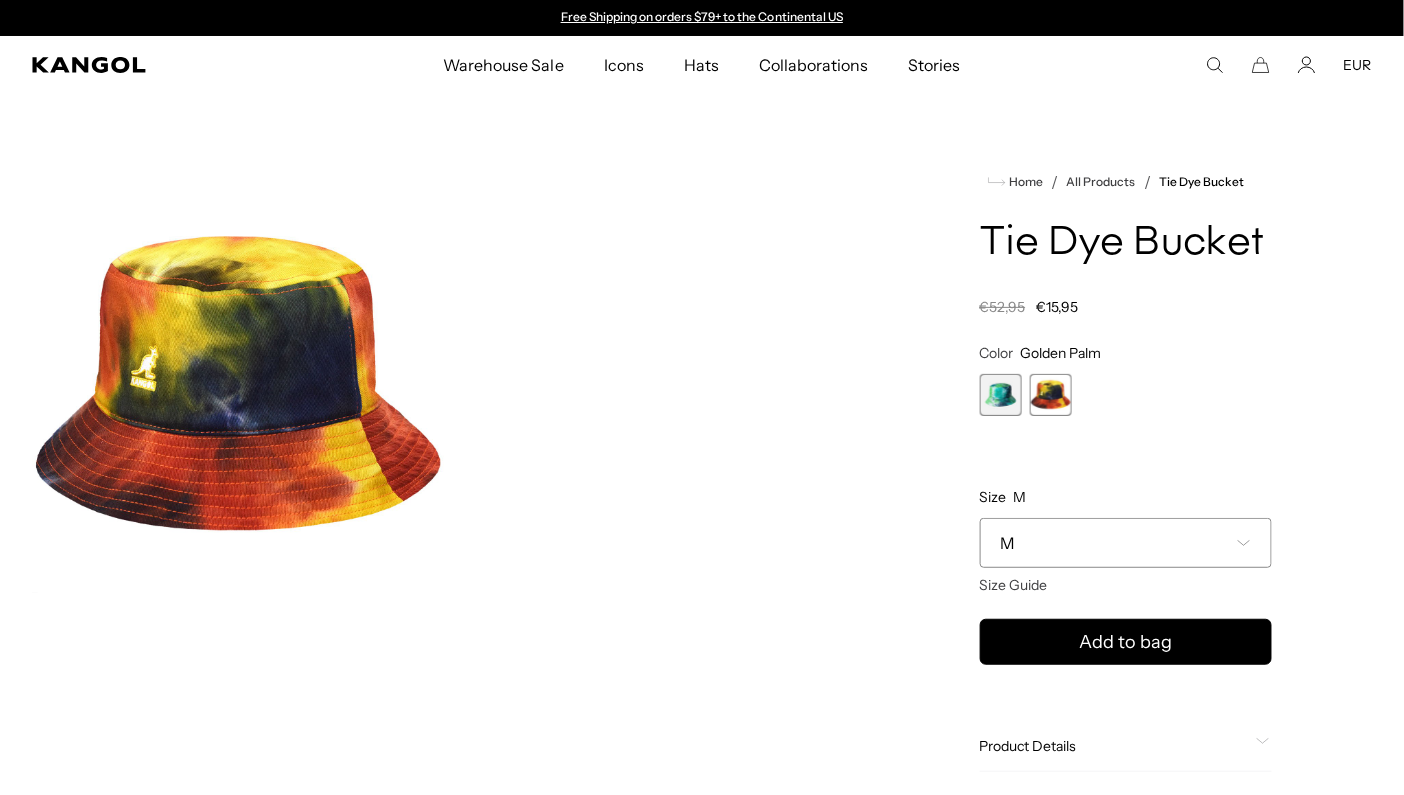 click at bounding box center [1001, 395] 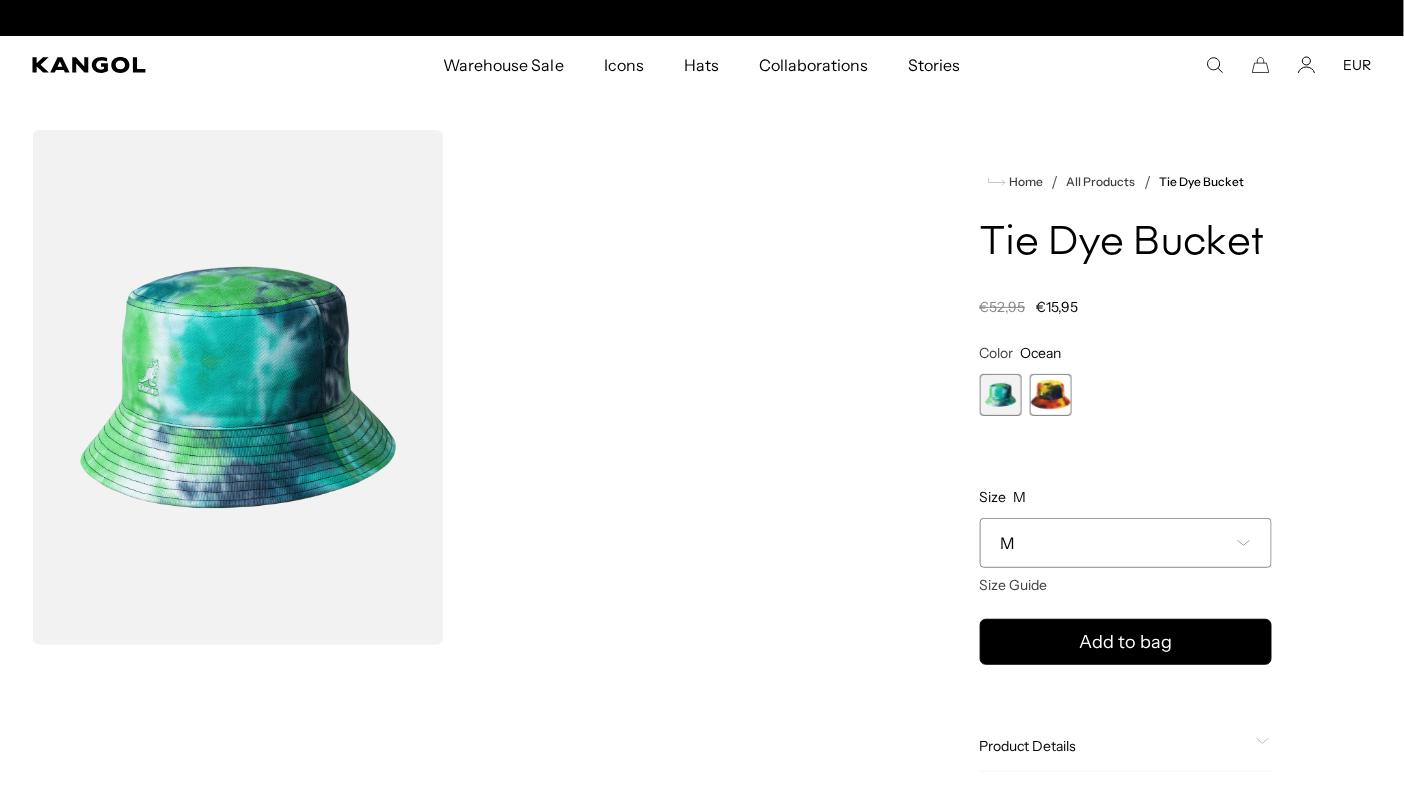 scroll, scrollTop: 0, scrollLeft: 0, axis: both 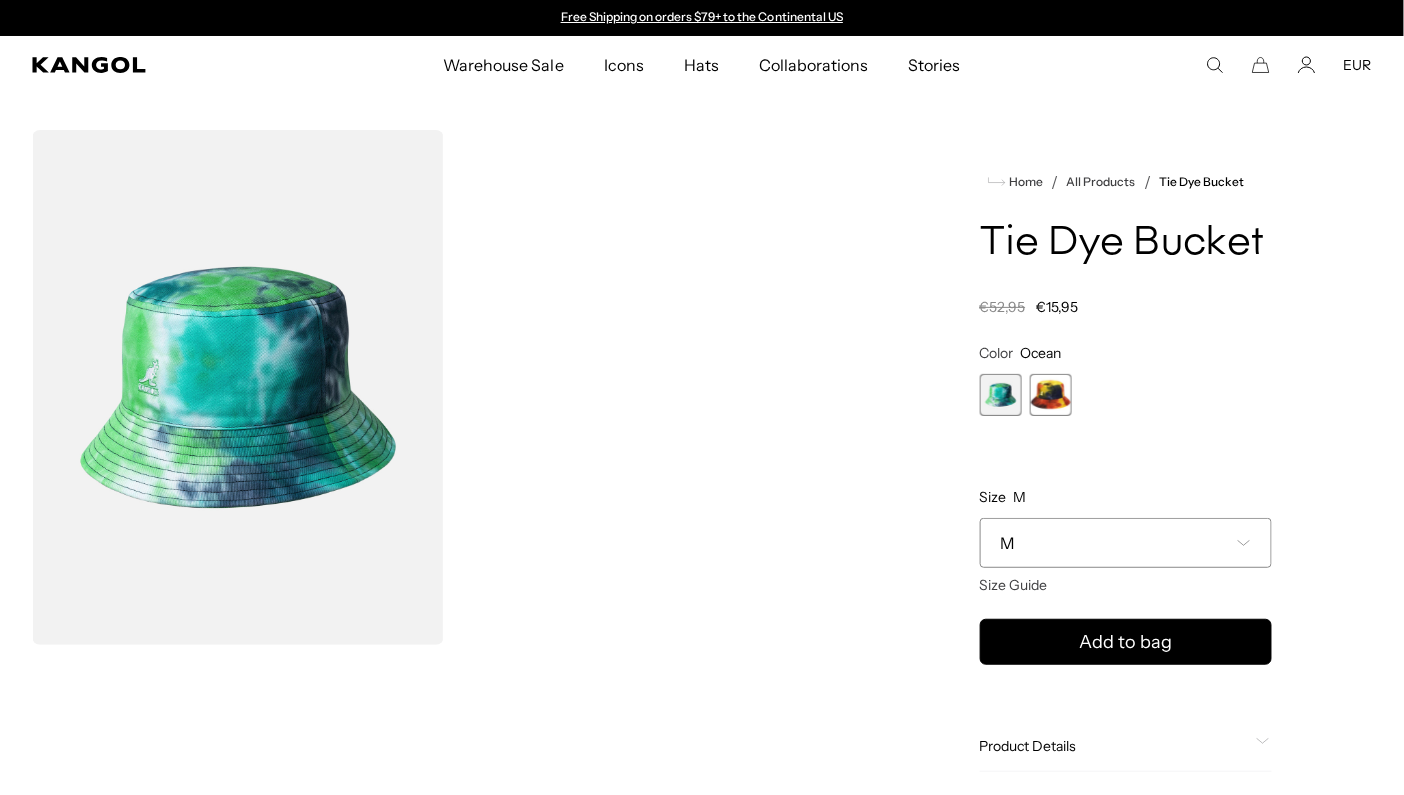 click at bounding box center (1051, 395) 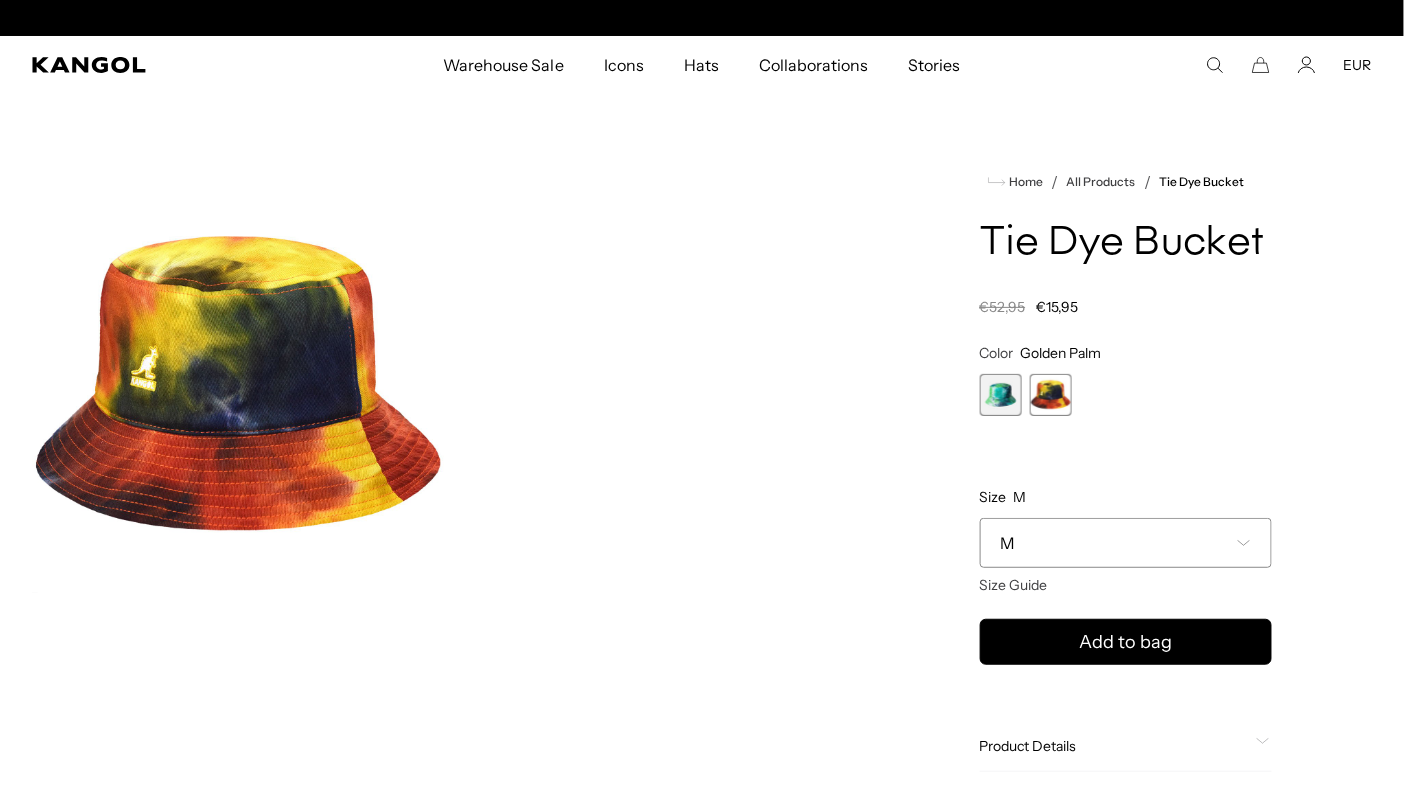 scroll, scrollTop: 0, scrollLeft: 412, axis: horizontal 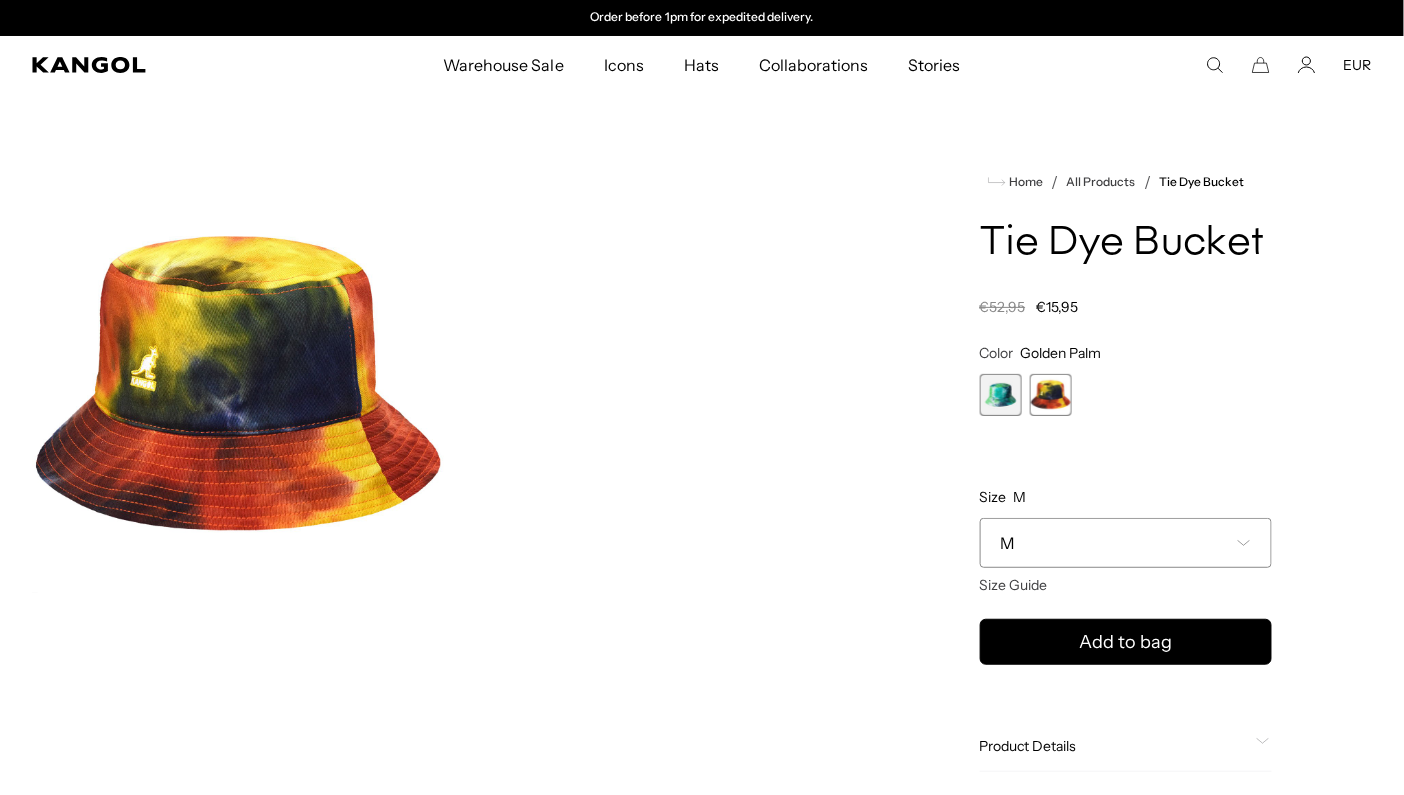 click at bounding box center (1001, 395) 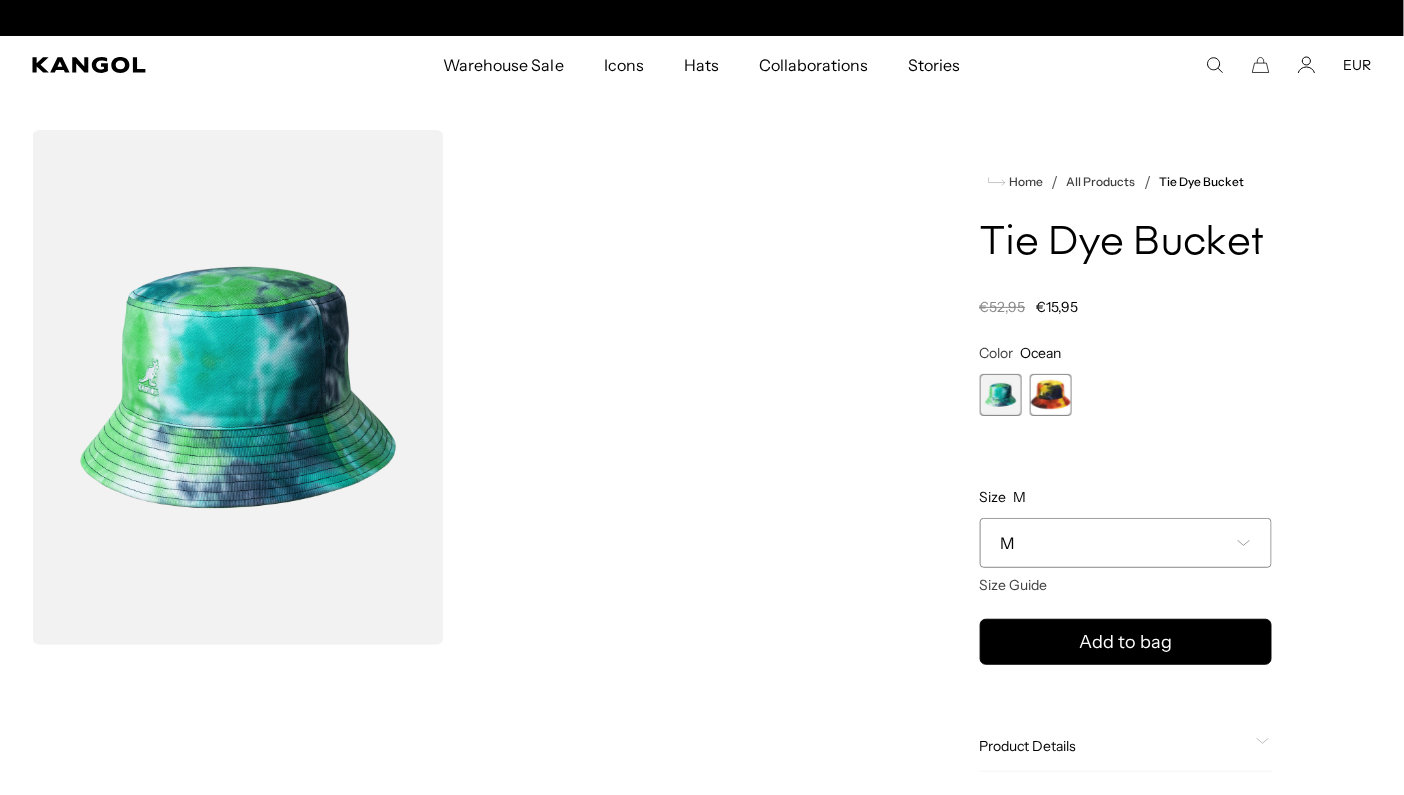 scroll, scrollTop: 0, scrollLeft: 412, axis: horizontal 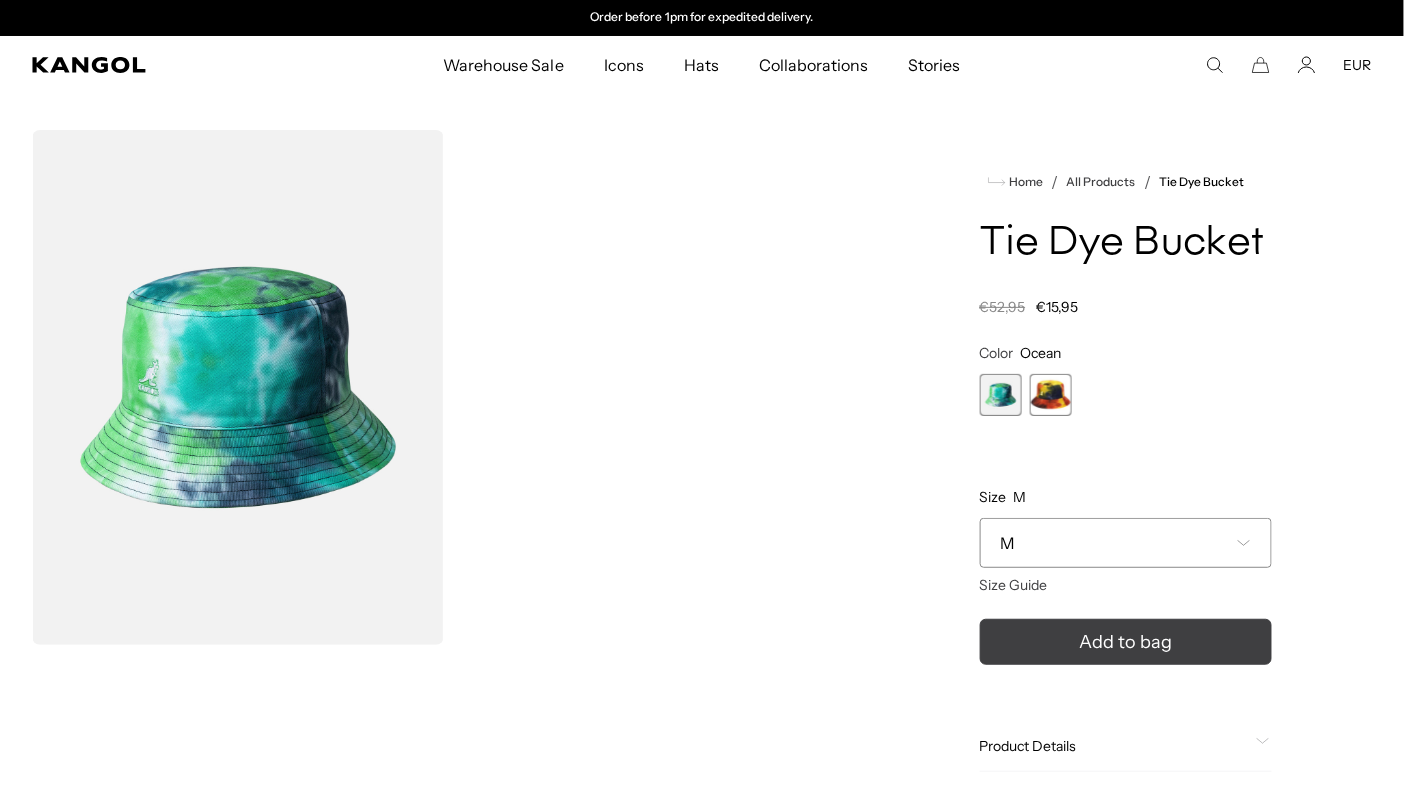 click 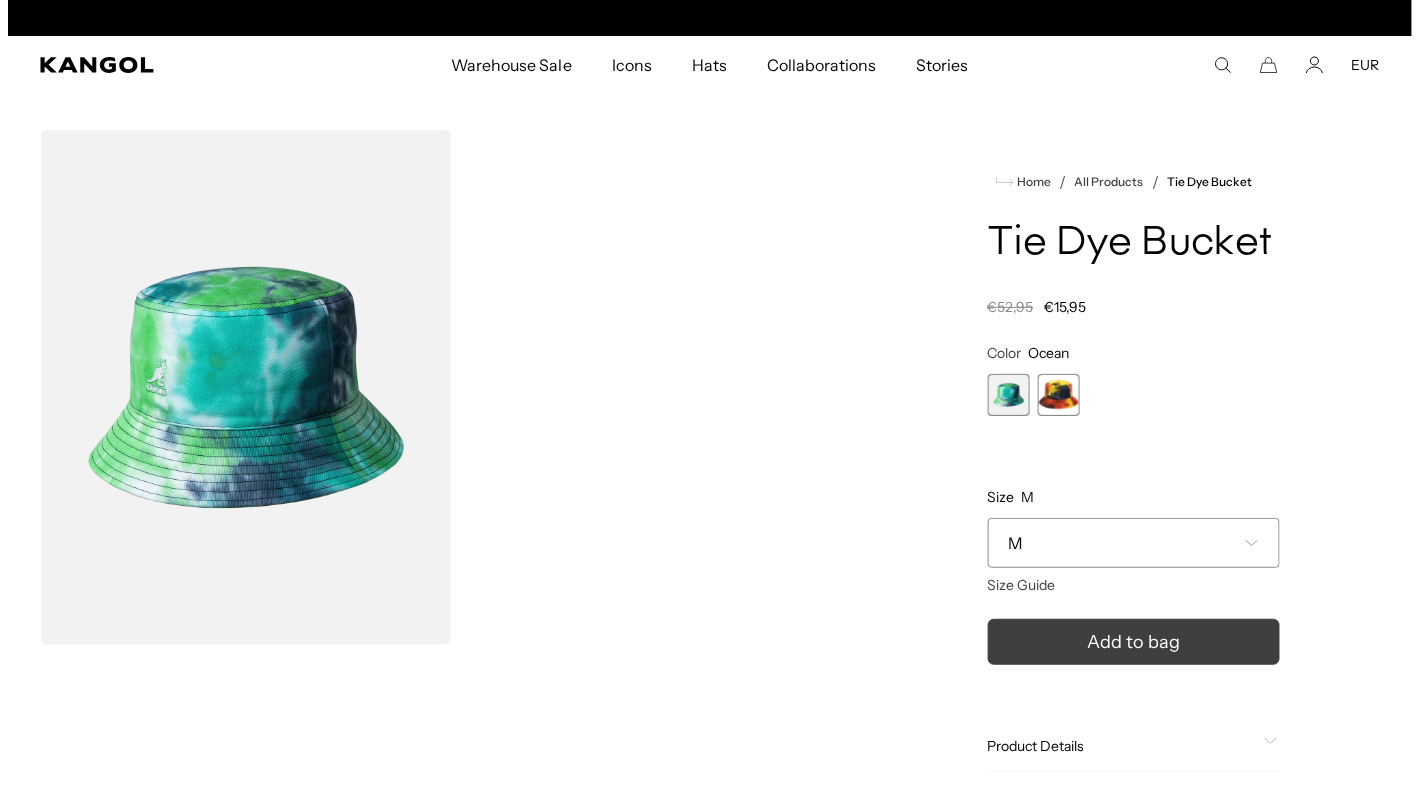 scroll, scrollTop: 0, scrollLeft: 0, axis: both 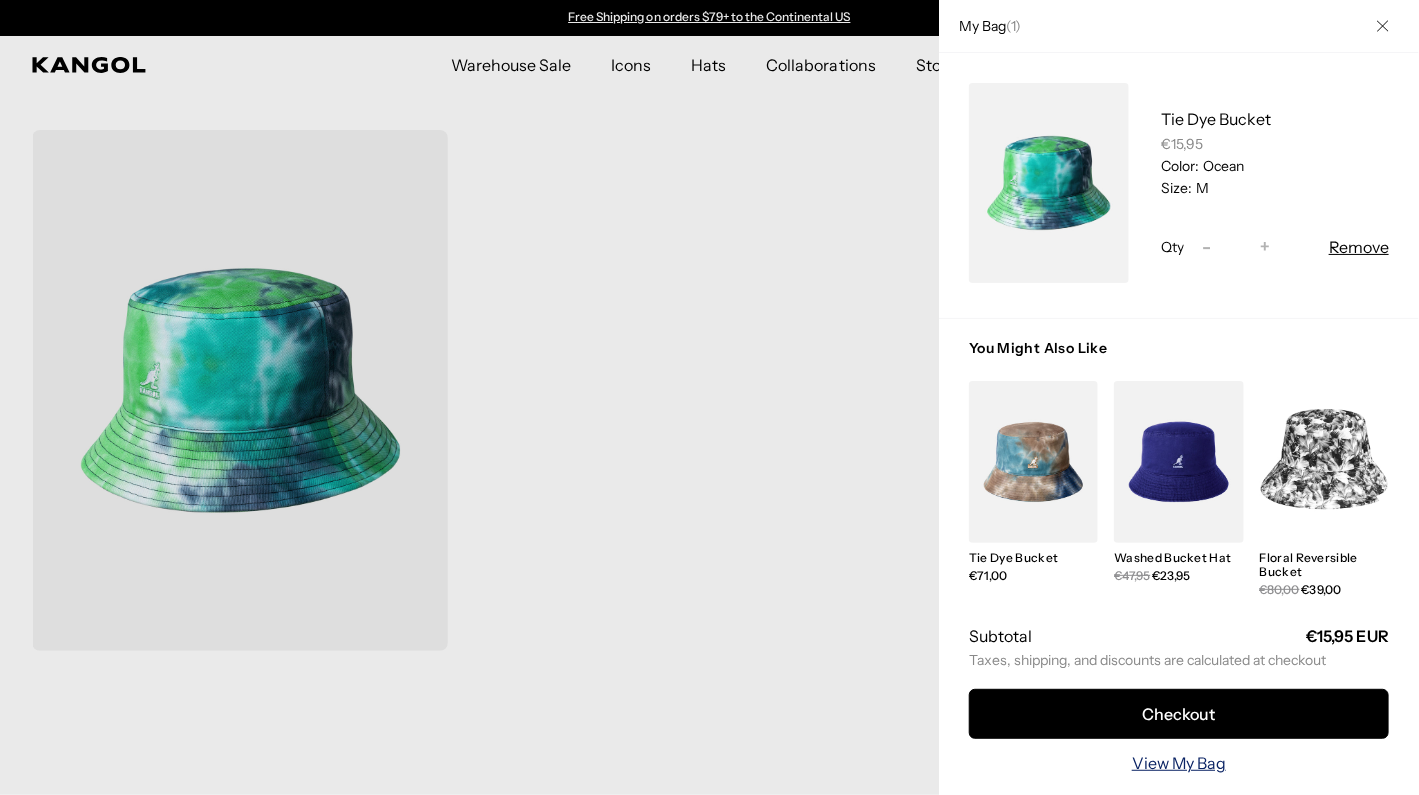 drag, startPoint x: 1170, startPoint y: 736, endPoint x: 1168, endPoint y: 757, distance: 21.095022 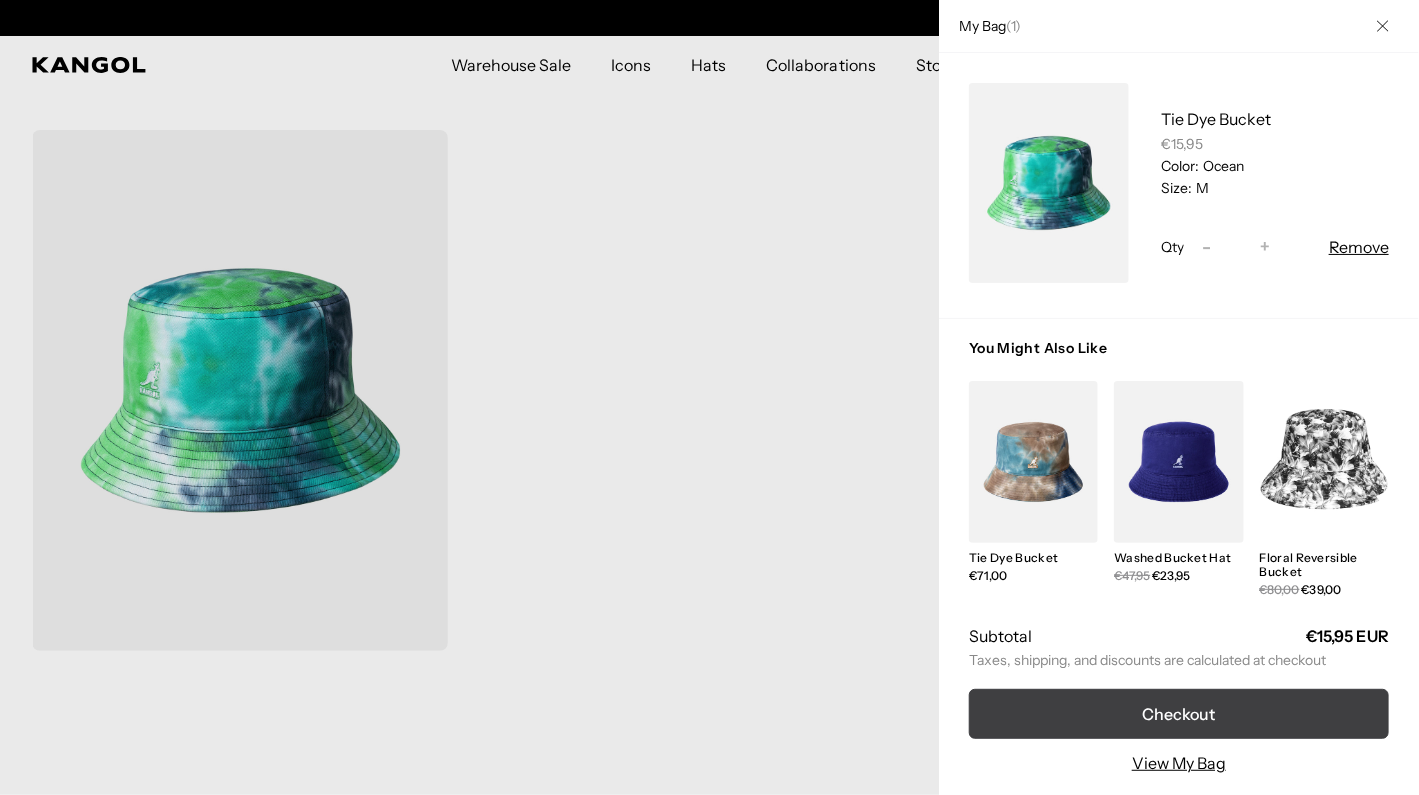 scroll, scrollTop: 0, scrollLeft: 0, axis: both 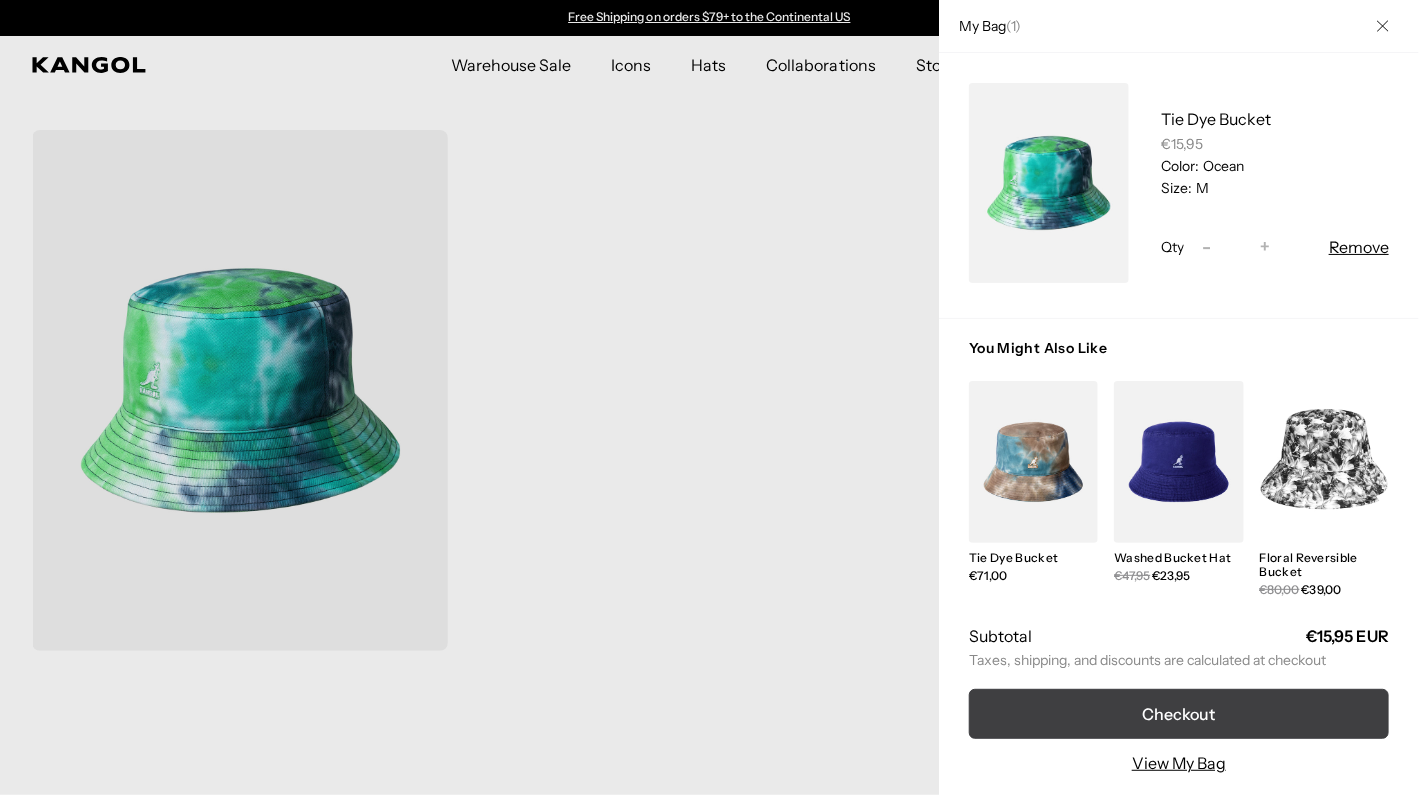 click on "Checkout" at bounding box center (1179, 714) 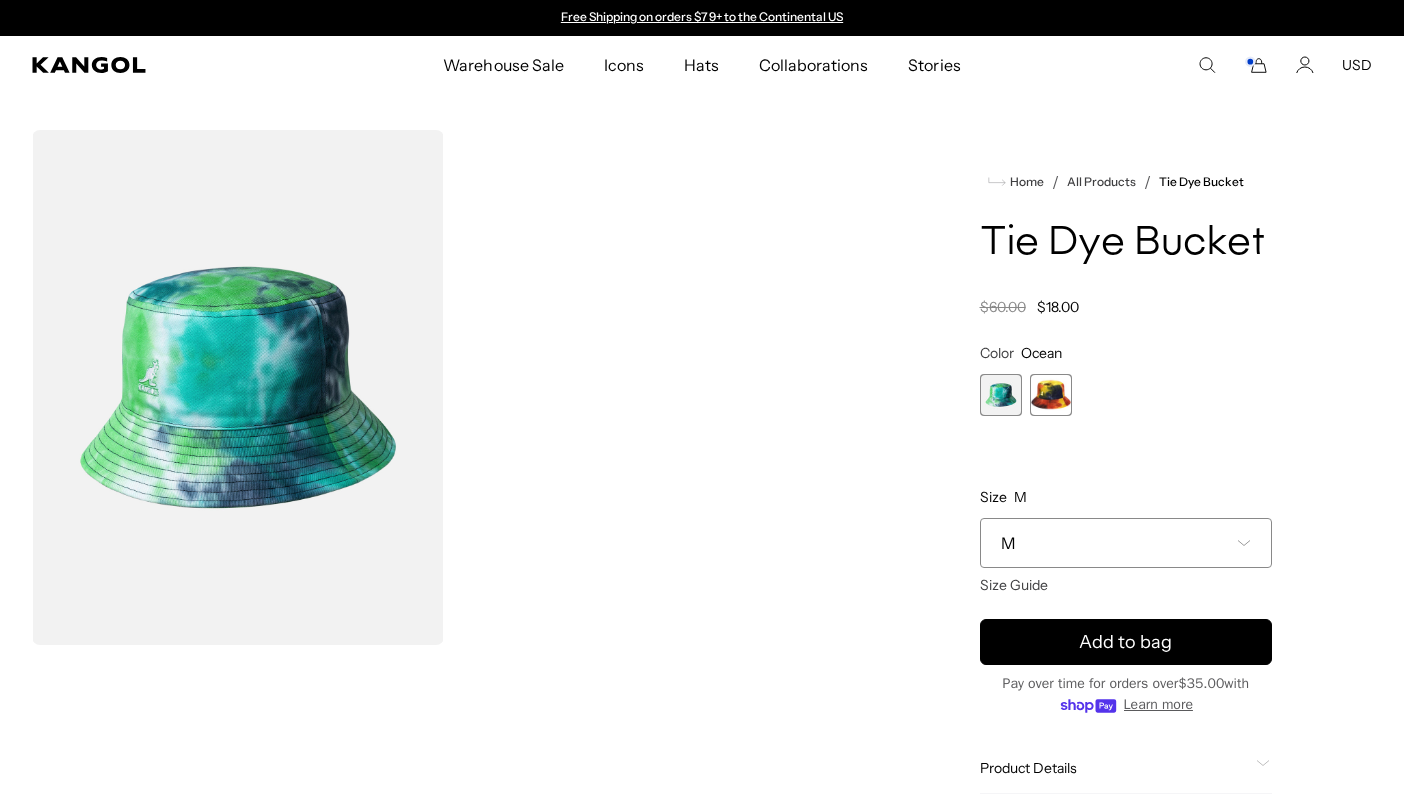 scroll, scrollTop: 0, scrollLeft: 0, axis: both 